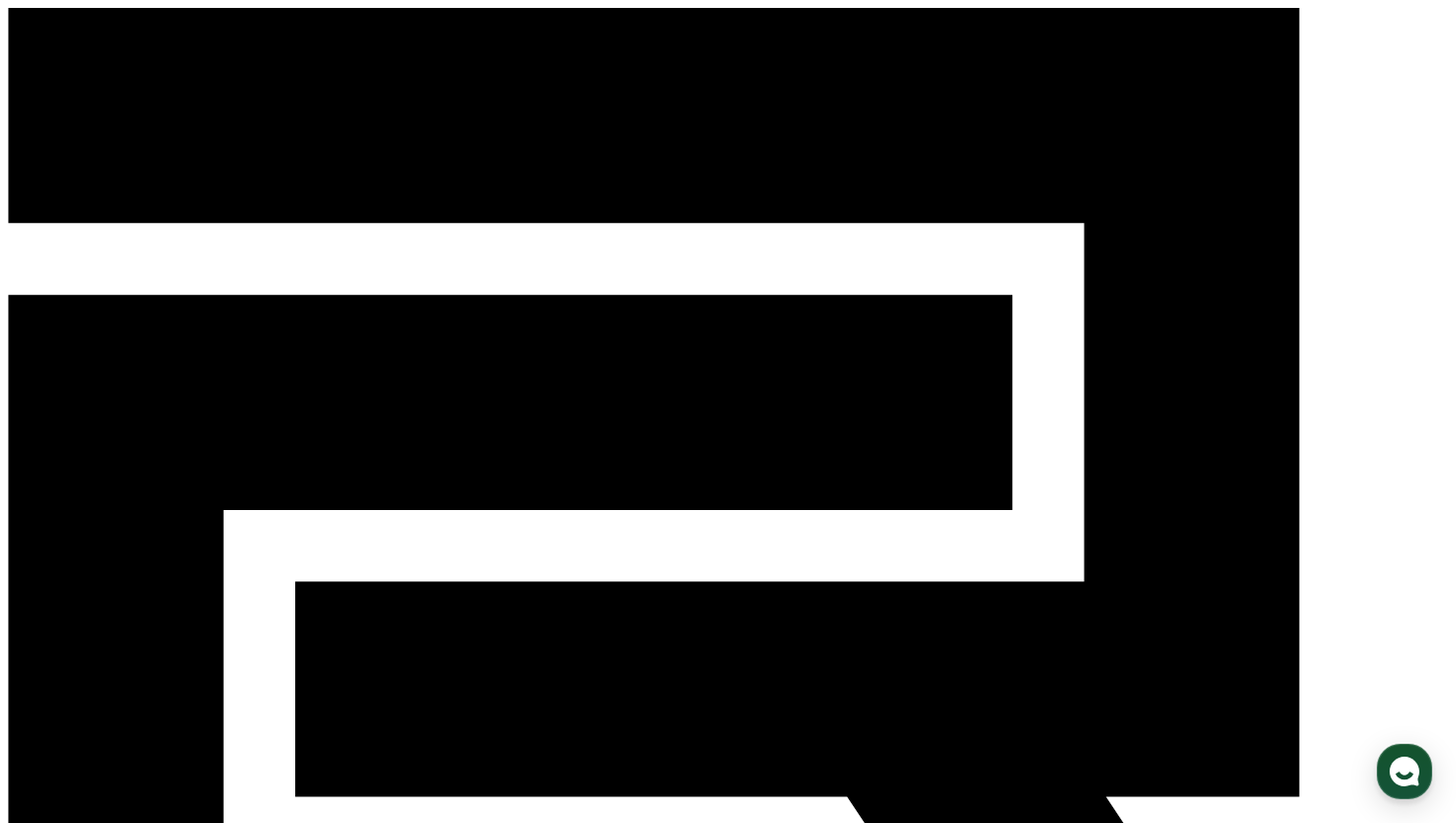 scroll, scrollTop: 0, scrollLeft: 0, axis: both 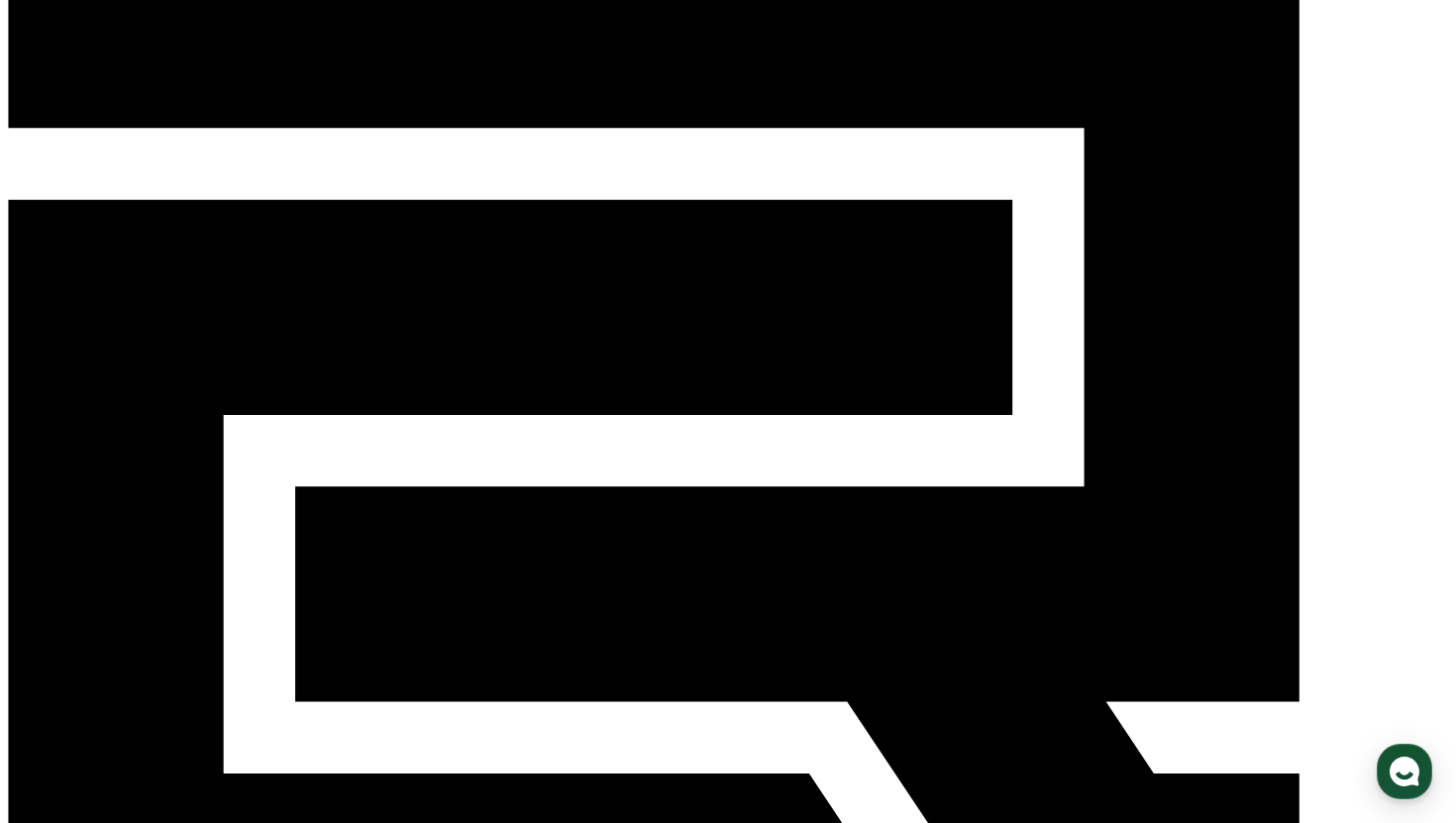 click at bounding box center [16, 16751] 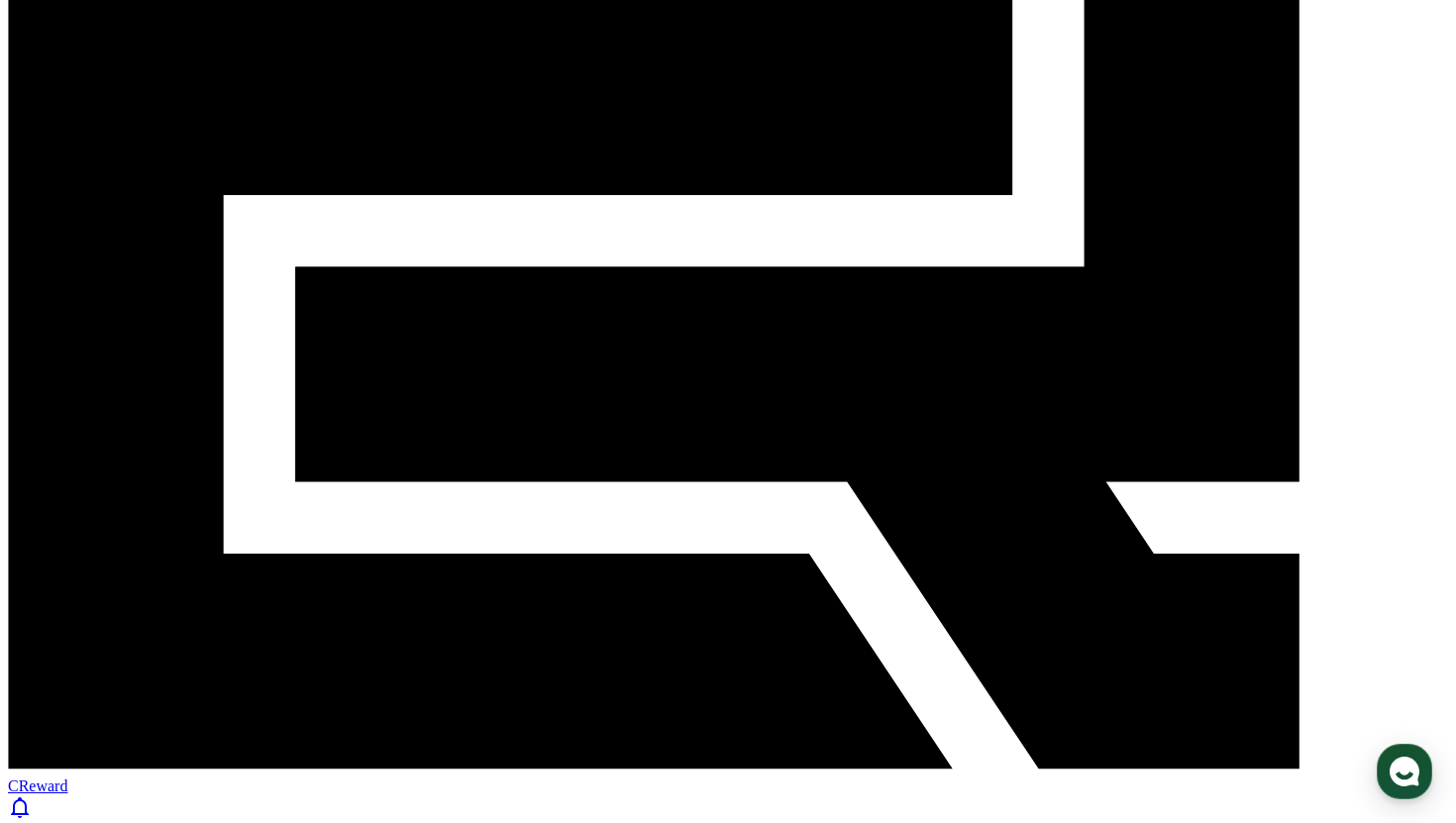 scroll, scrollTop: 317, scrollLeft: 0, axis: vertical 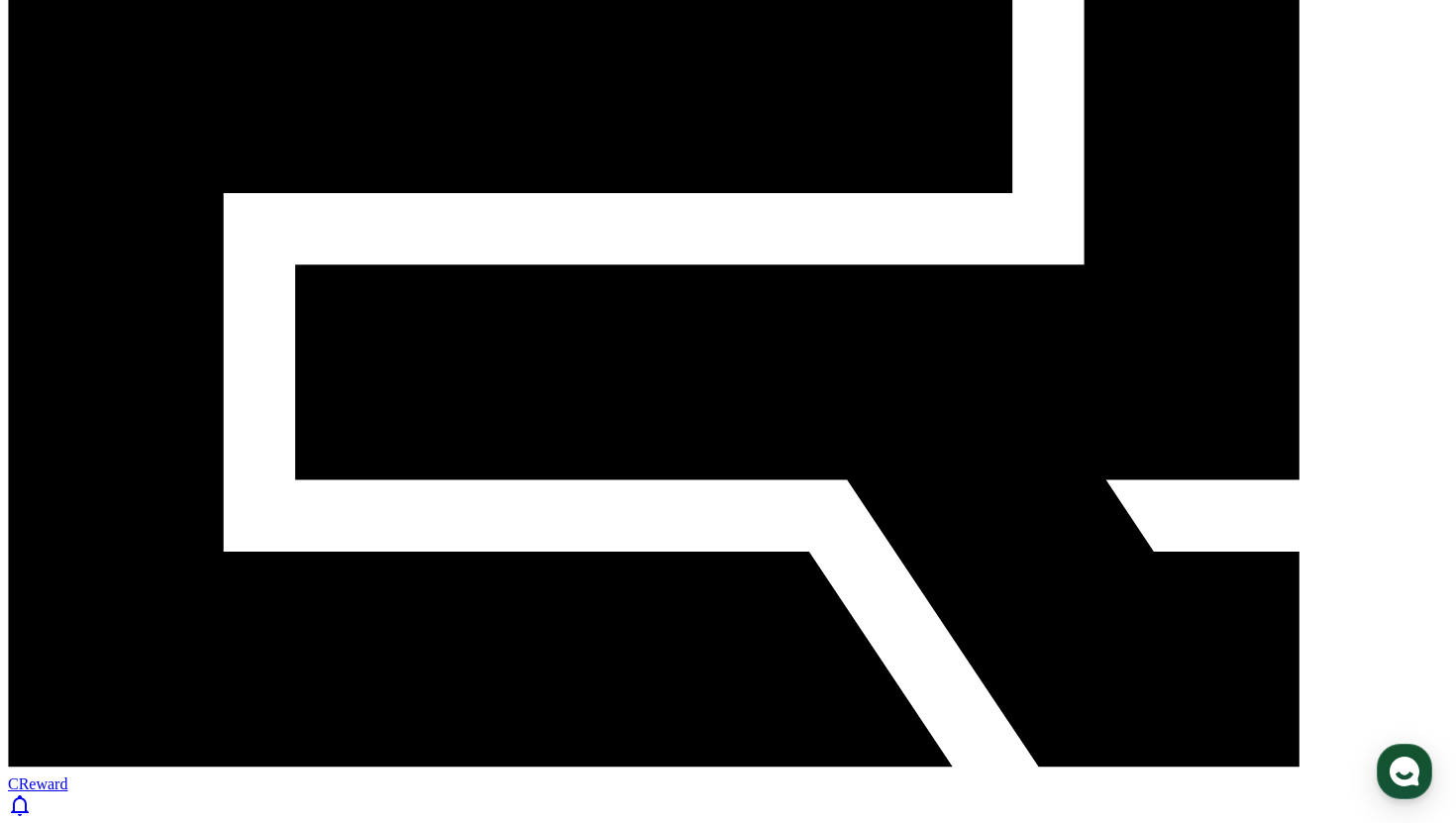 click at bounding box center [16, 16529] 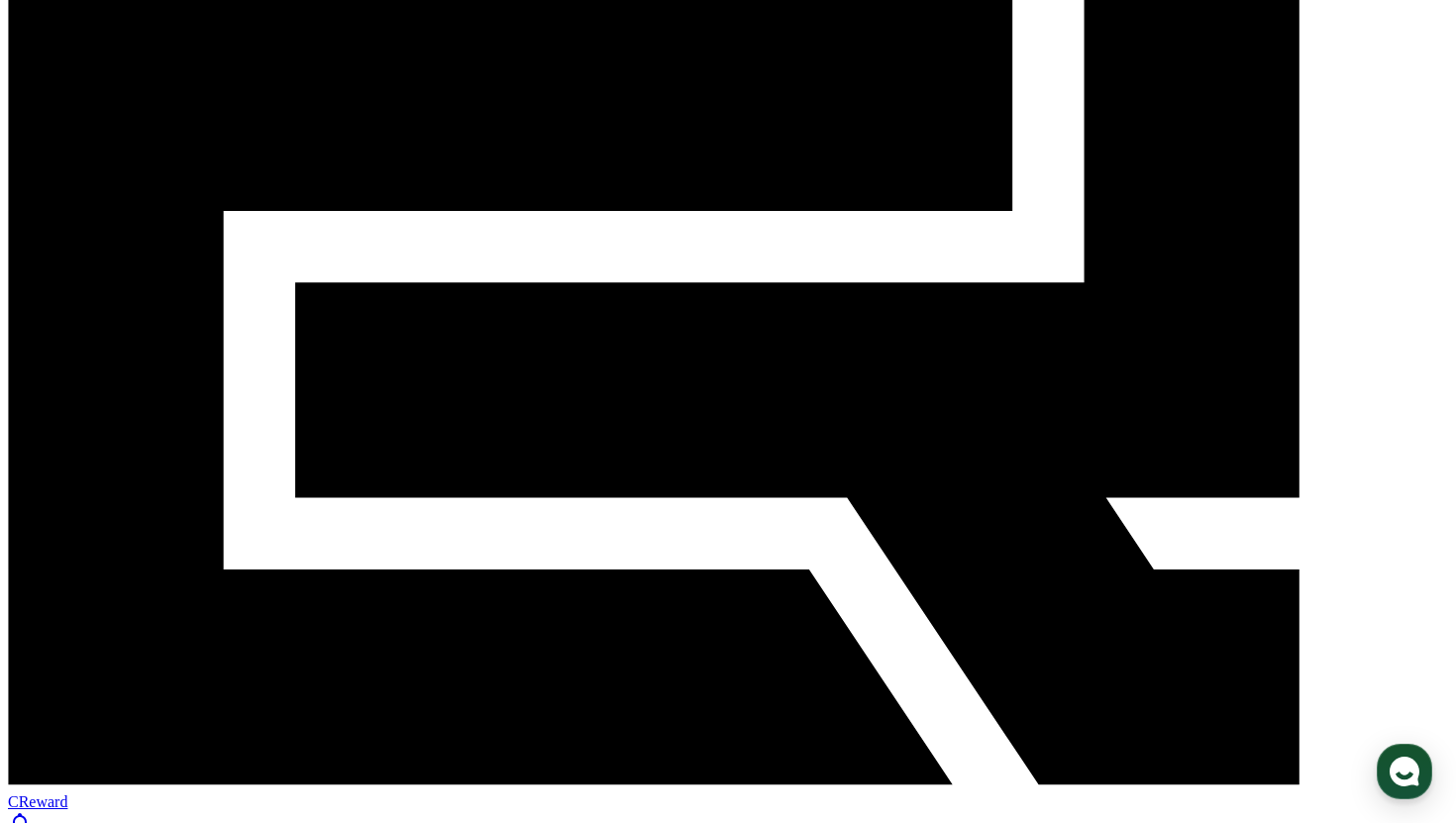 scroll, scrollTop: 296, scrollLeft: 0, axis: vertical 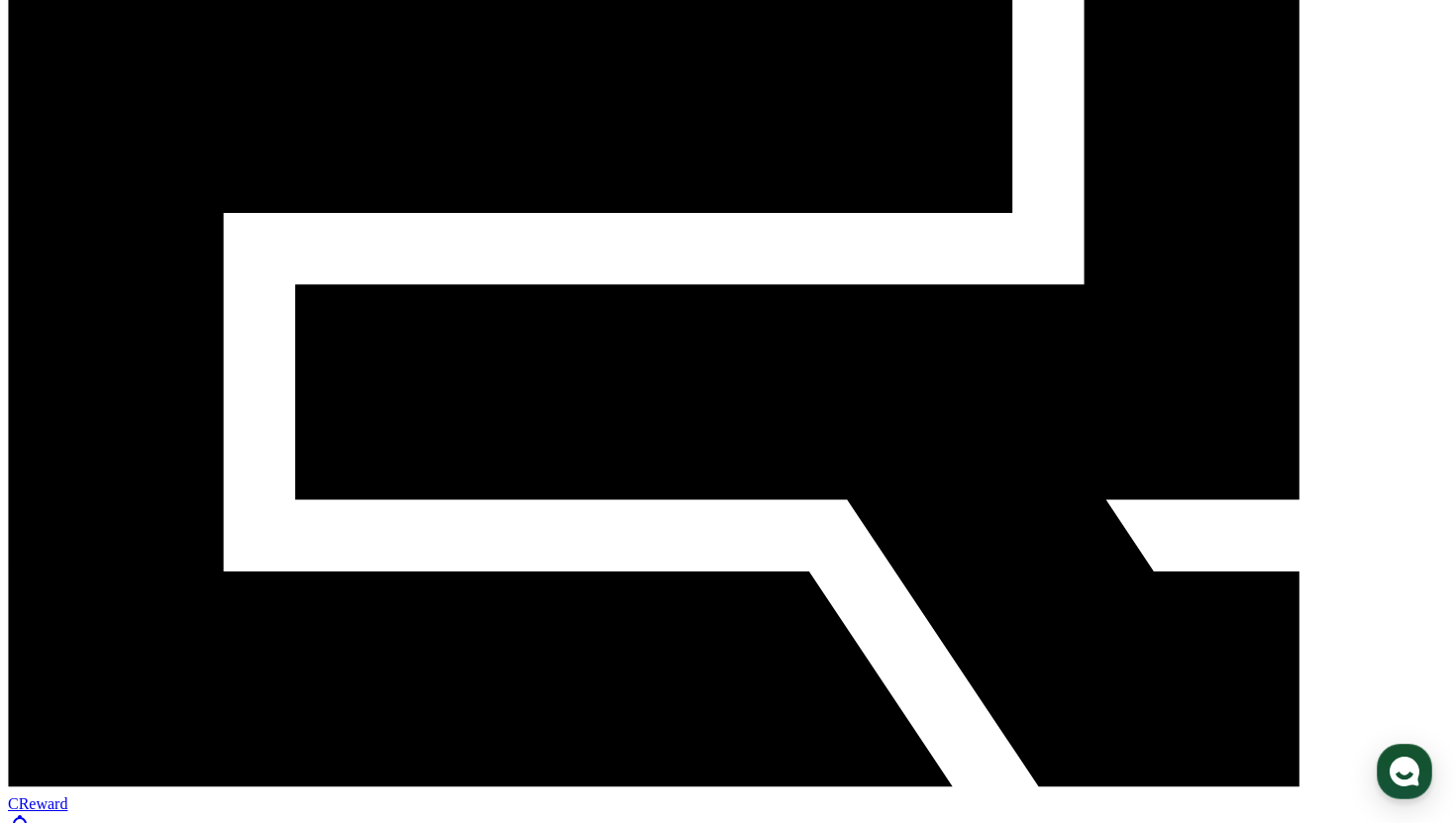 click at bounding box center [16, 16549] 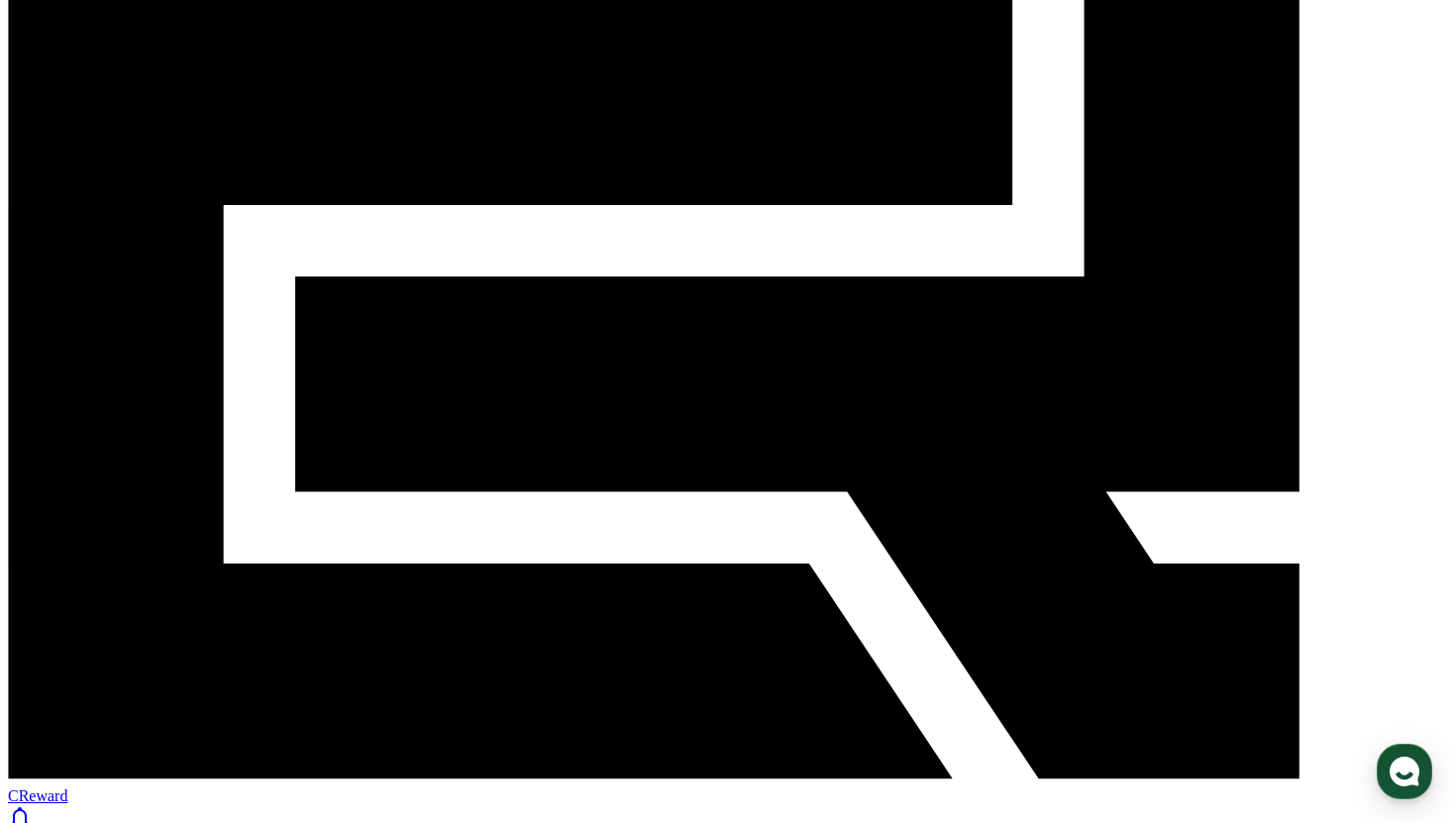 click 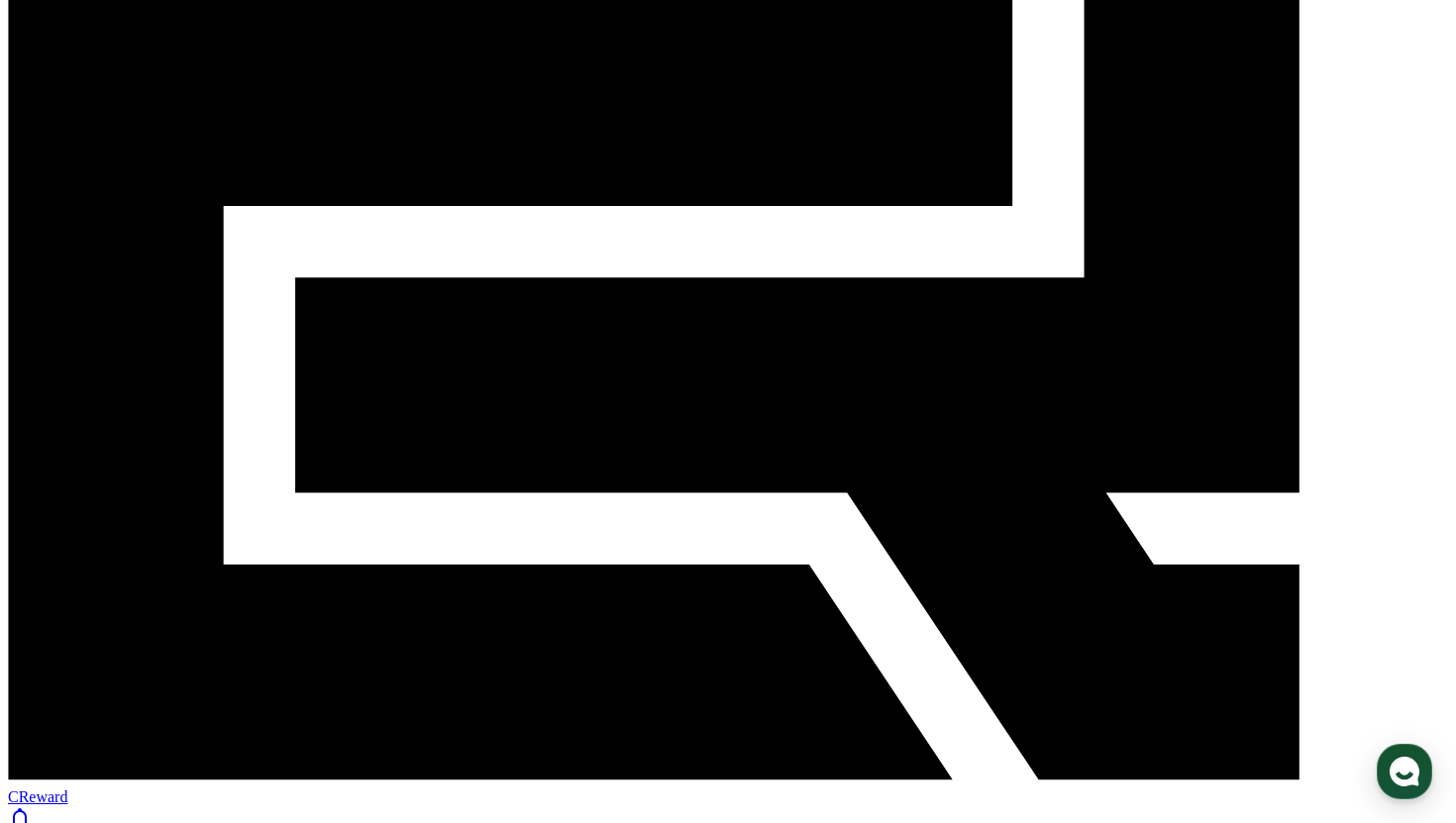 click at bounding box center [16, 16542] 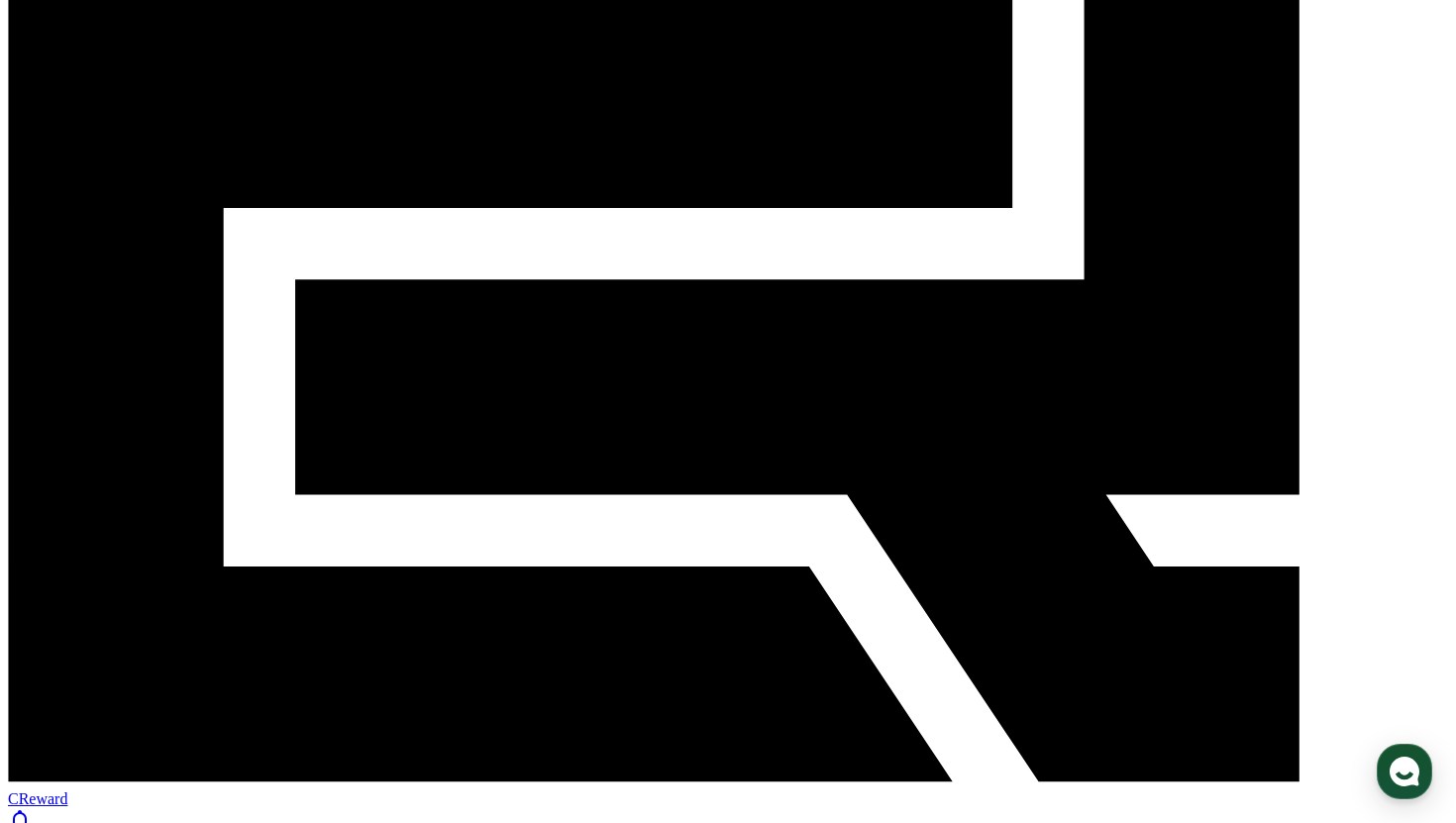 scroll, scrollTop: 298, scrollLeft: 0, axis: vertical 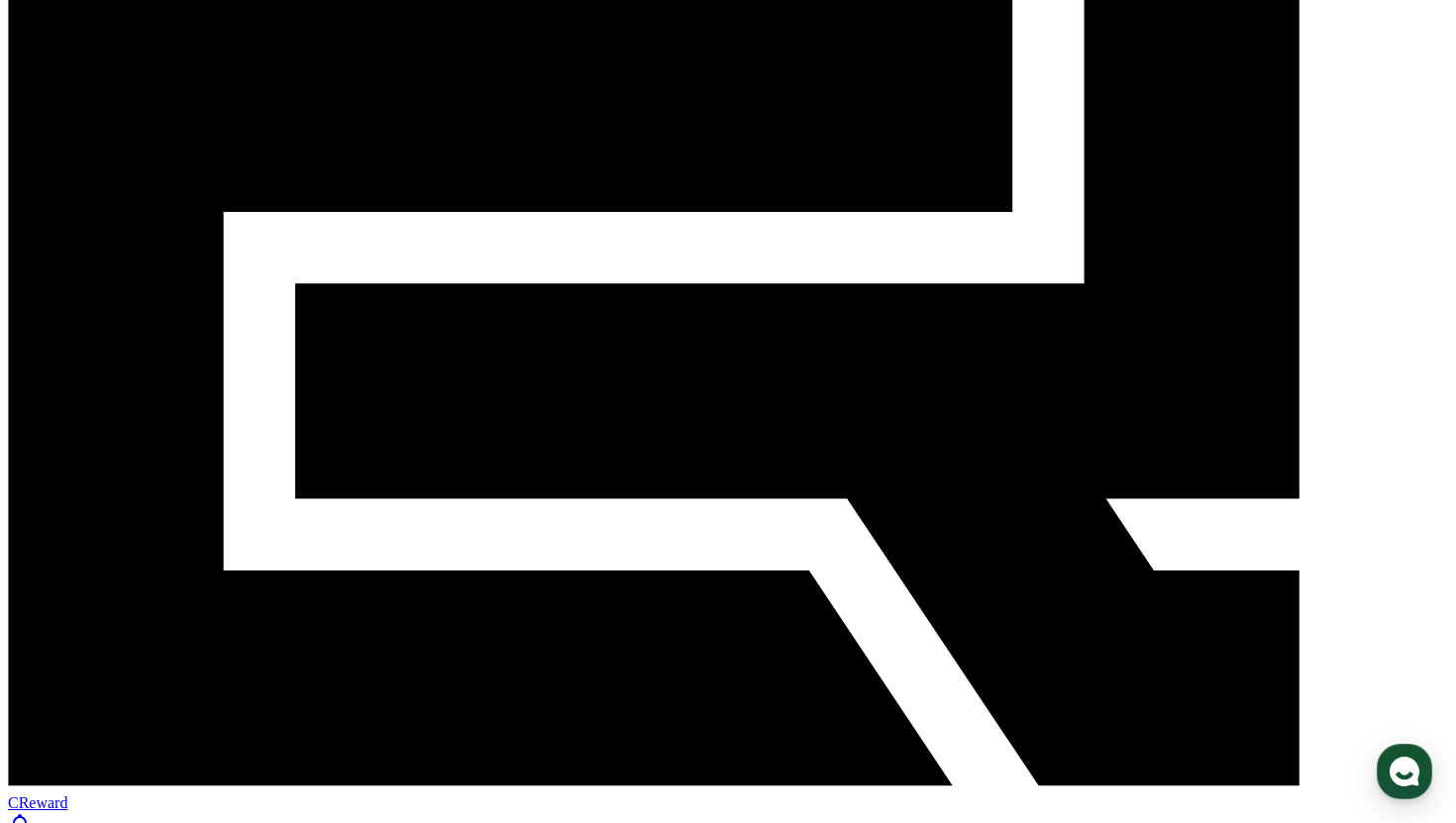 click on "2" 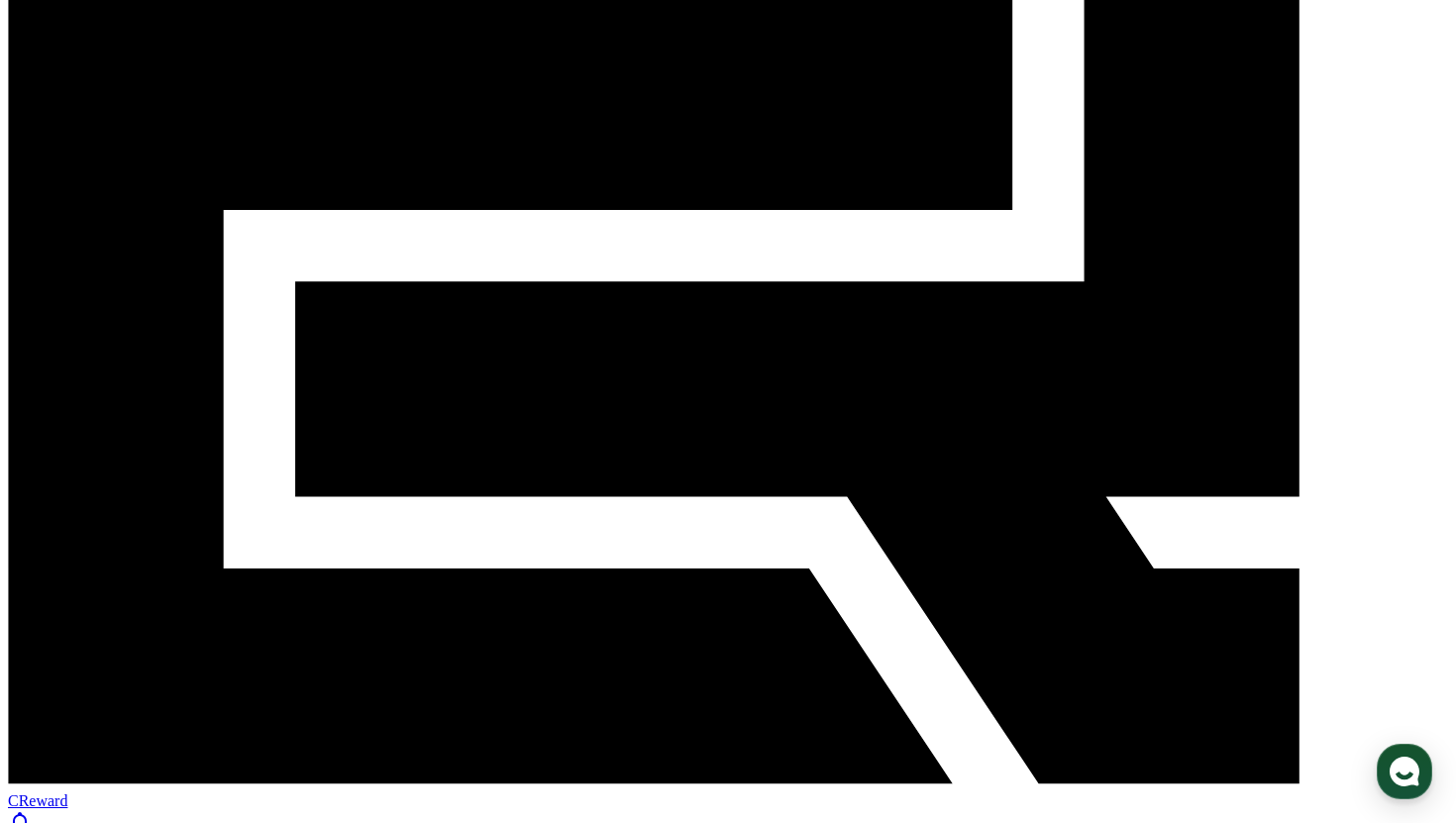 click 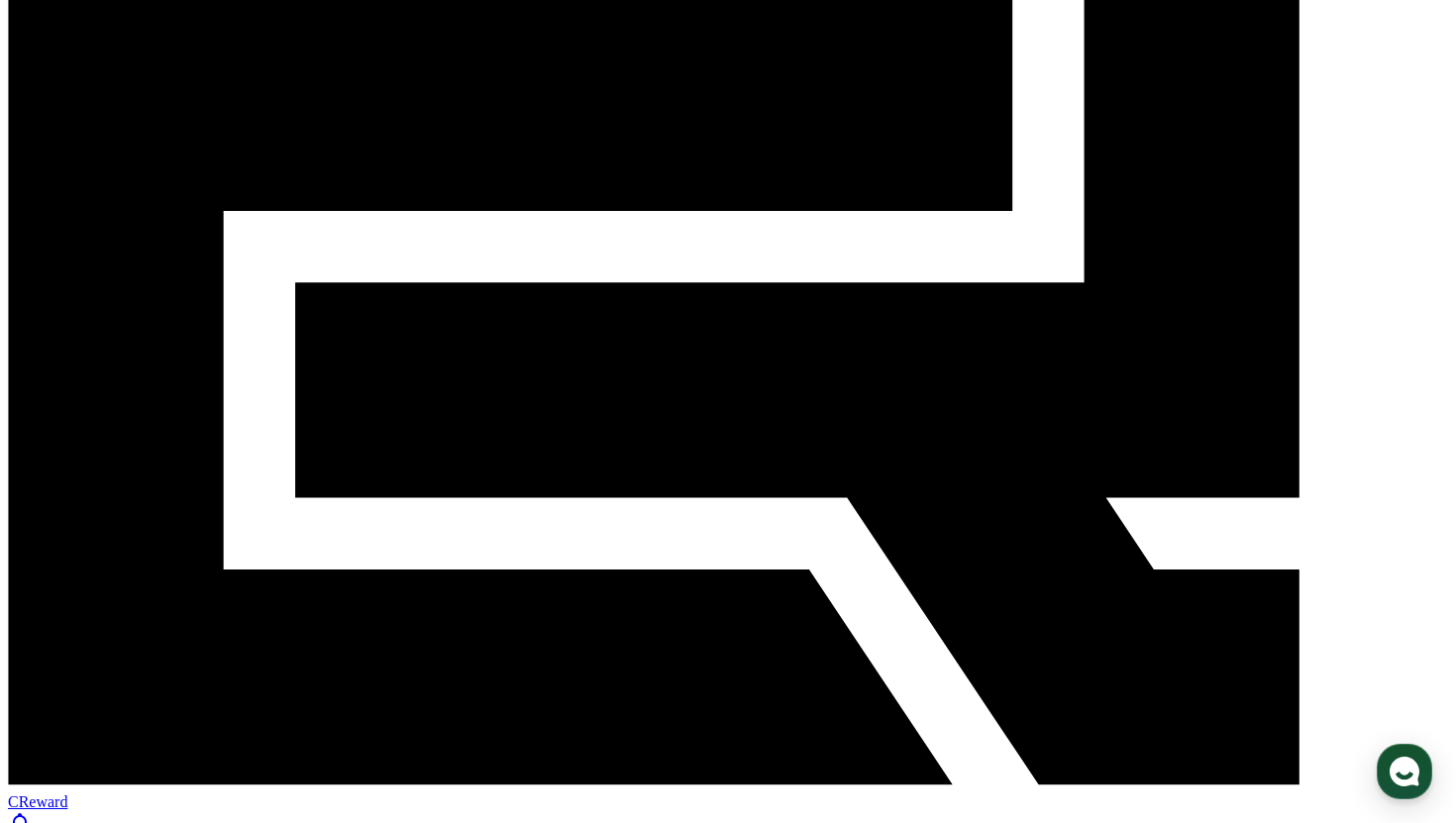 click at bounding box center [16, 16591] 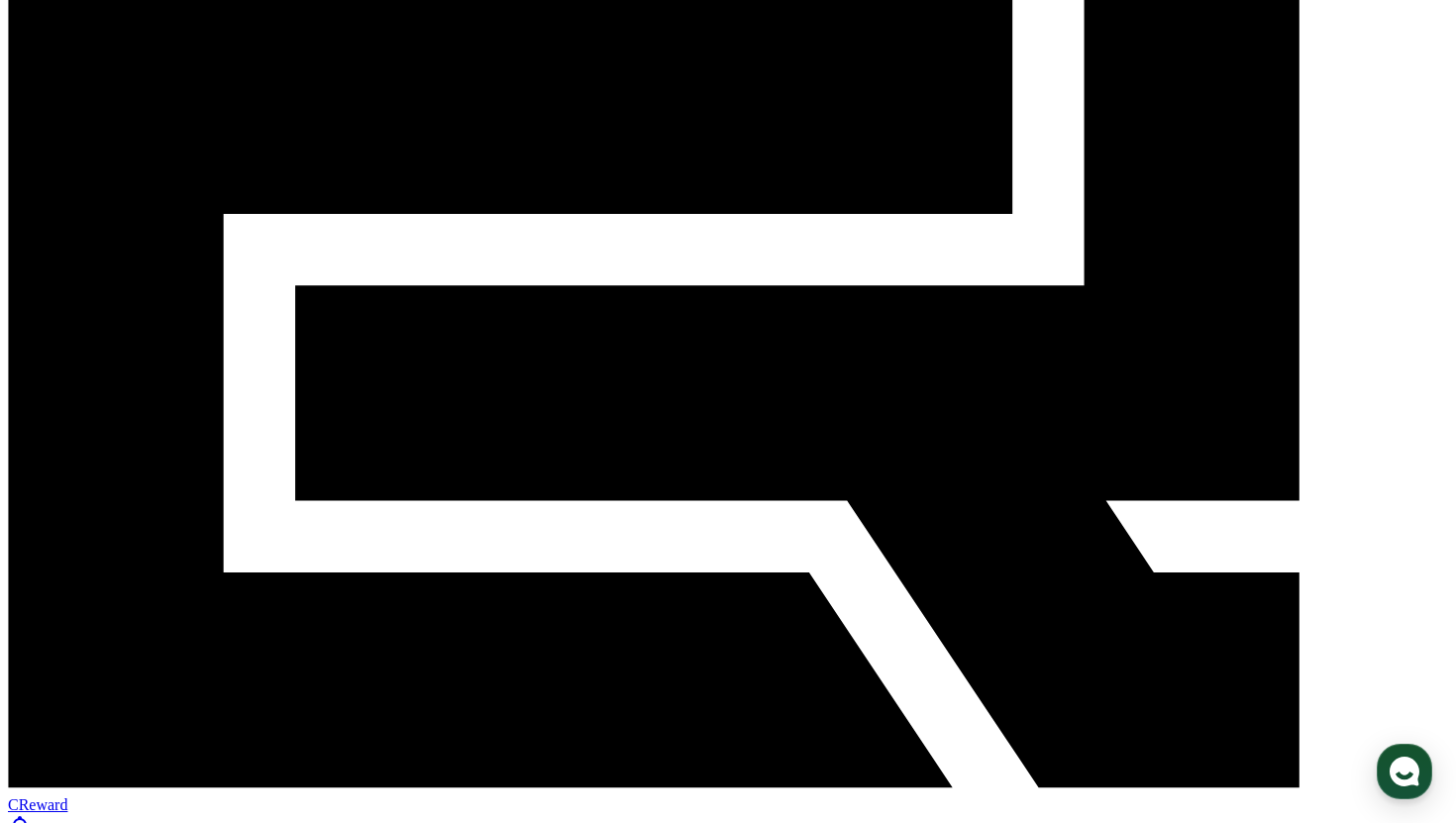 click on "3" 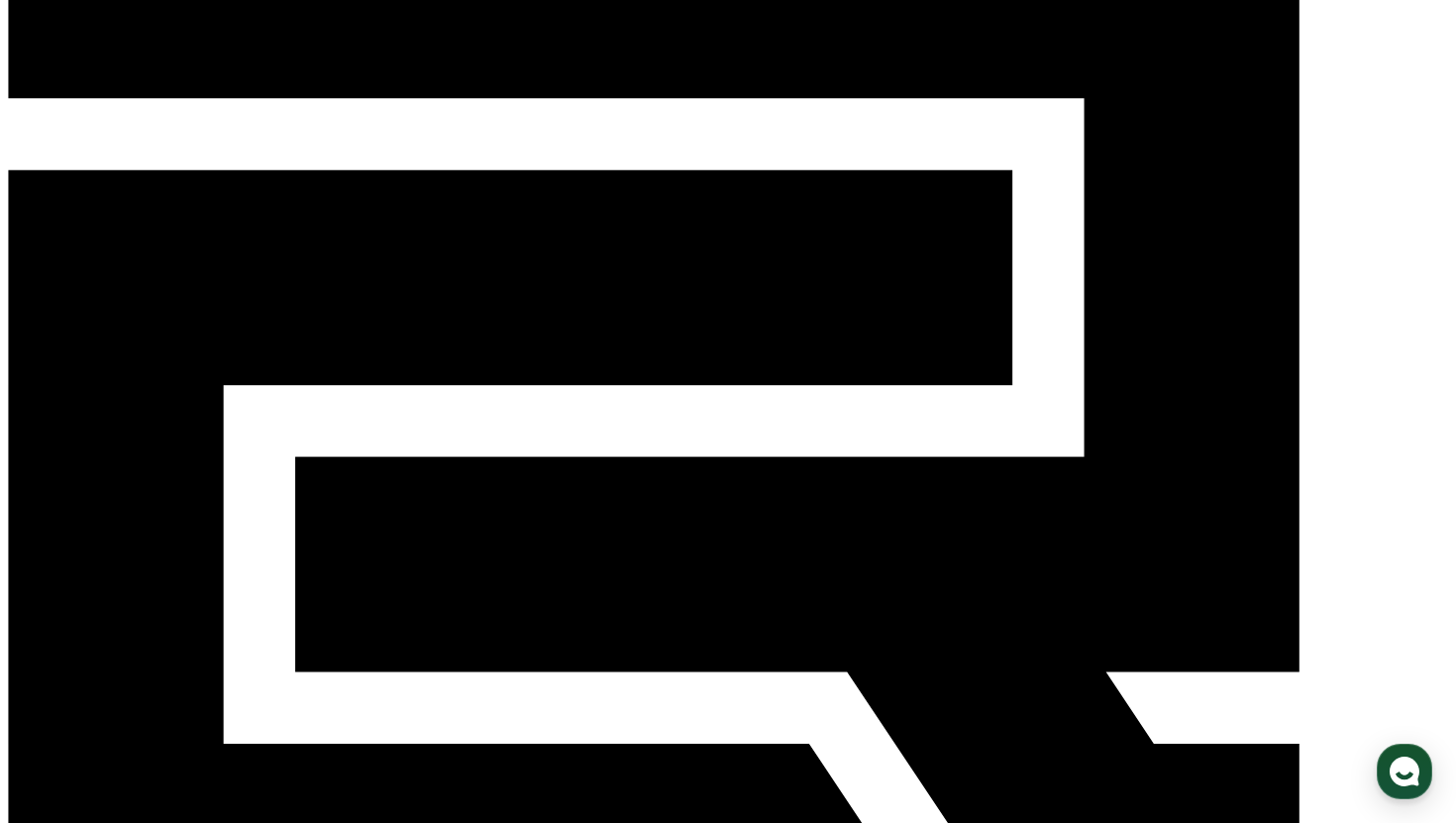 scroll, scrollTop: 79, scrollLeft: 0, axis: vertical 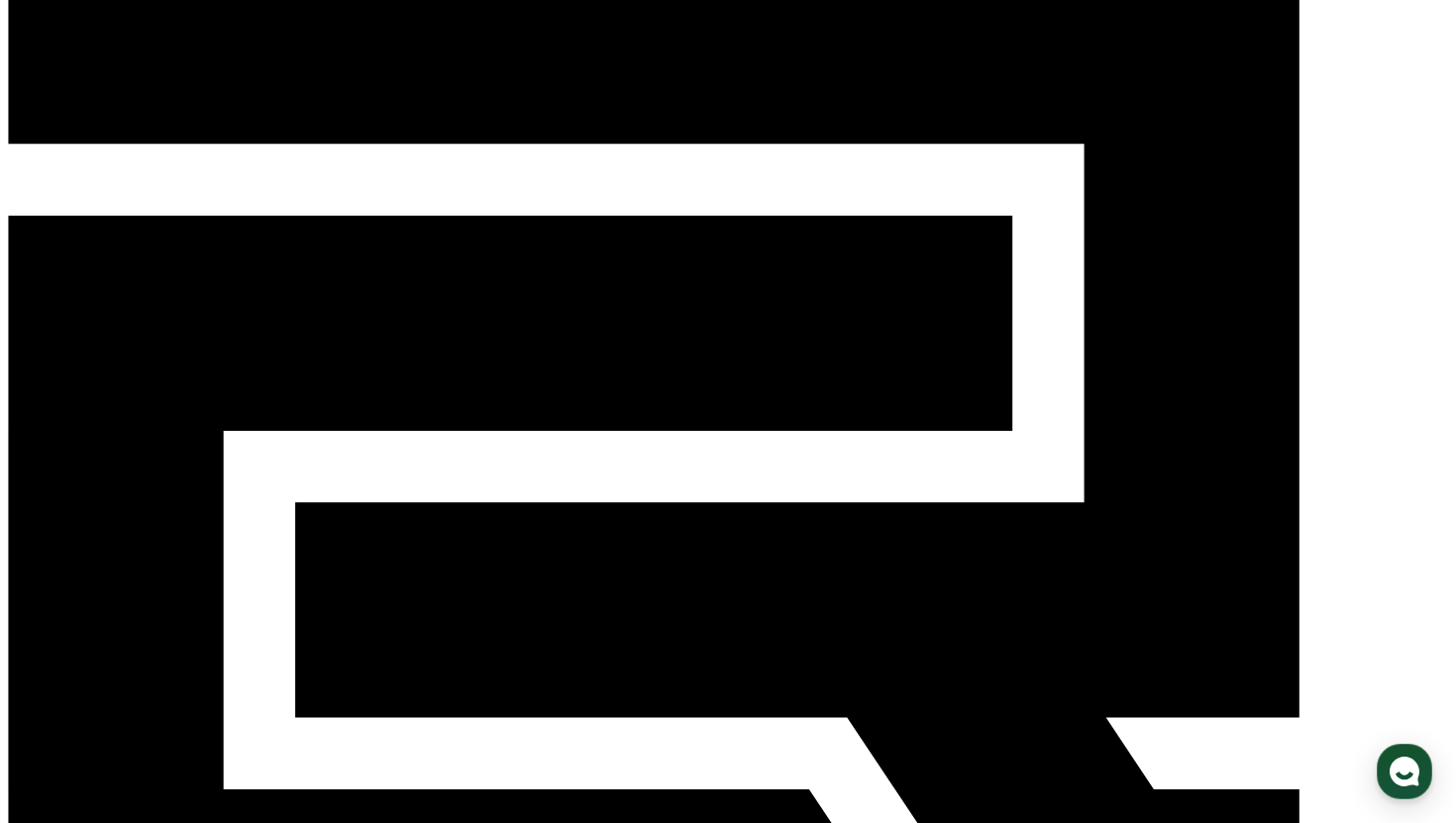 click 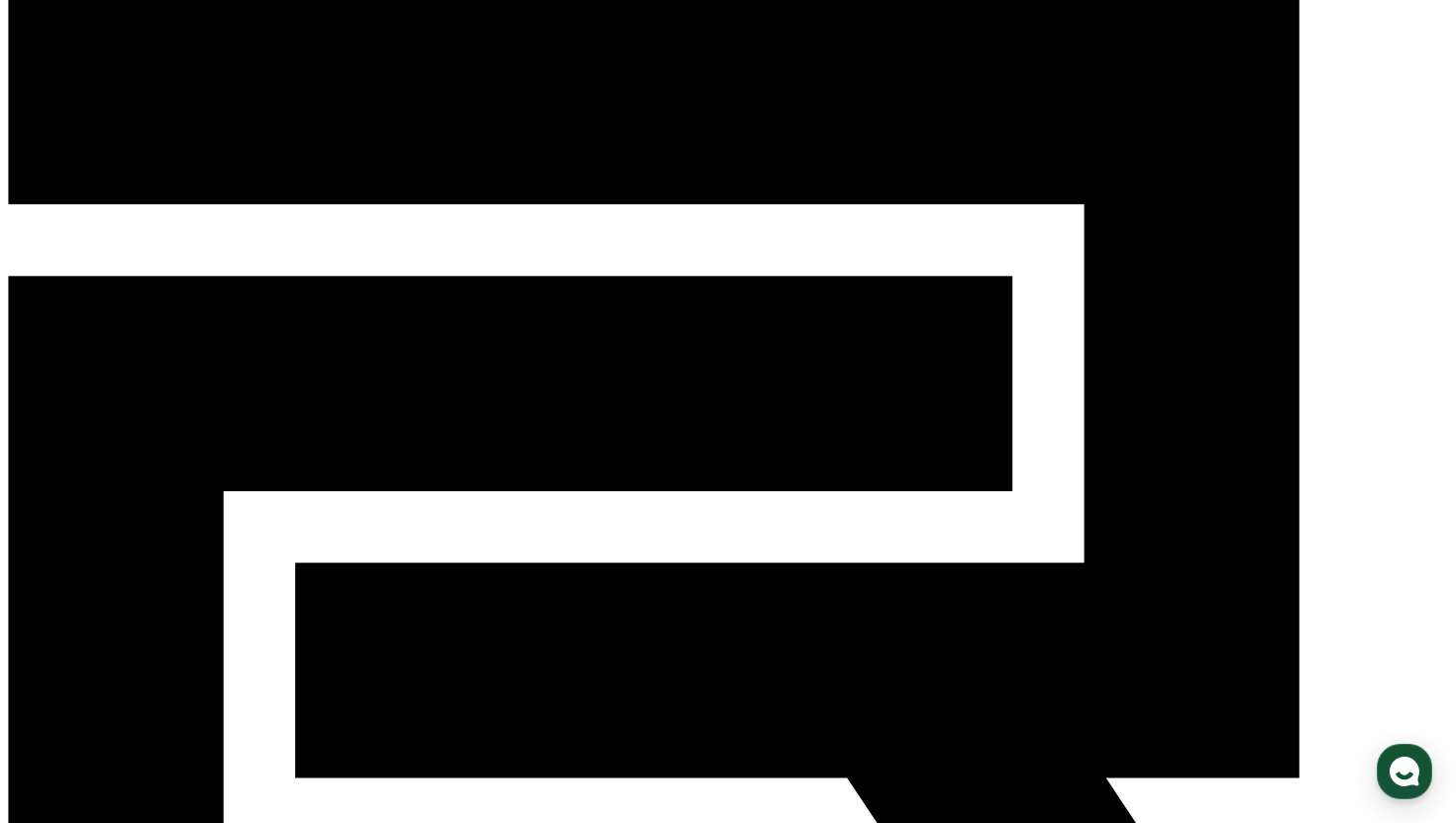 scroll, scrollTop: 0, scrollLeft: 0, axis: both 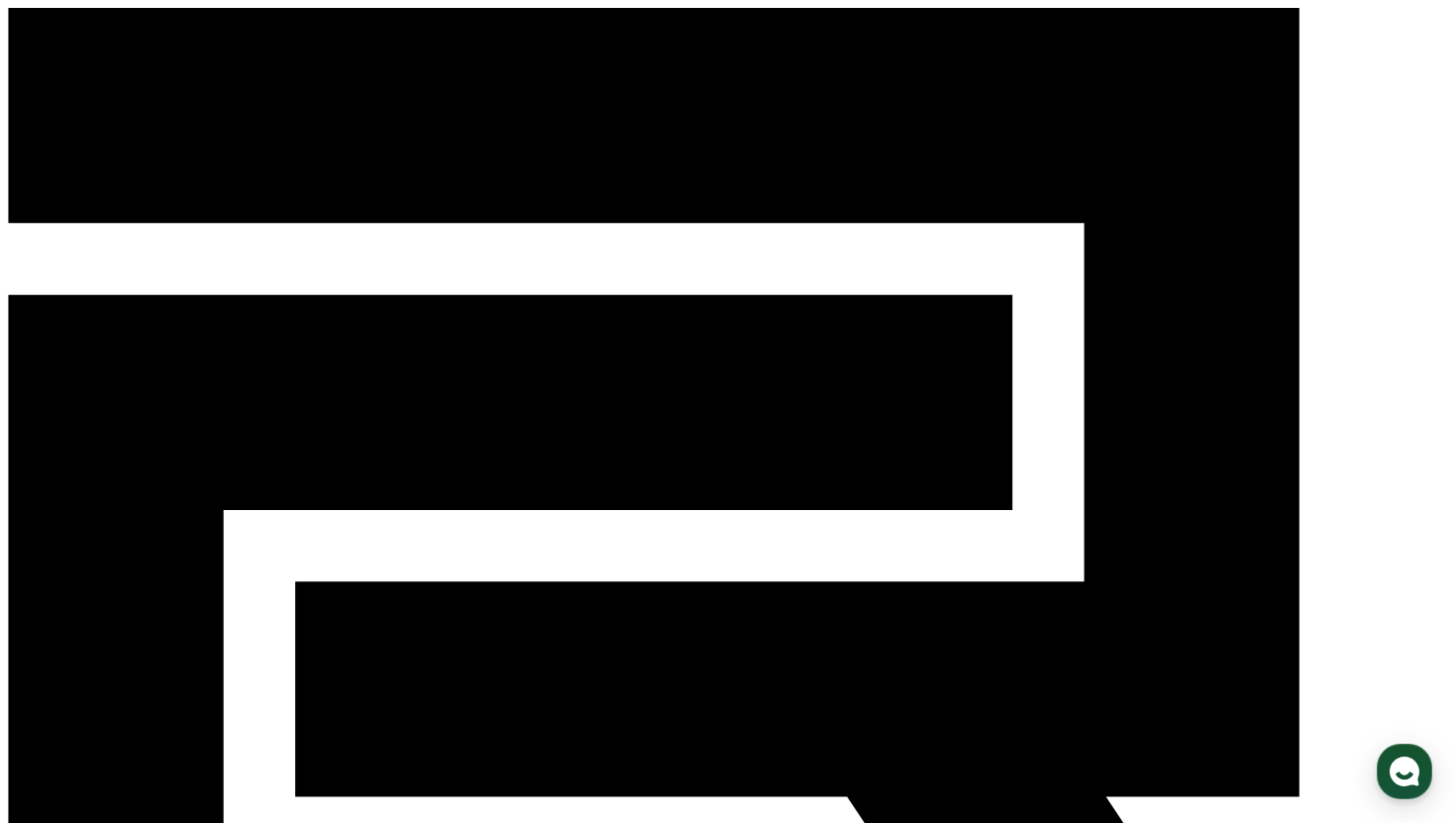 click on "マイページ" at bounding box center (127, 1197) 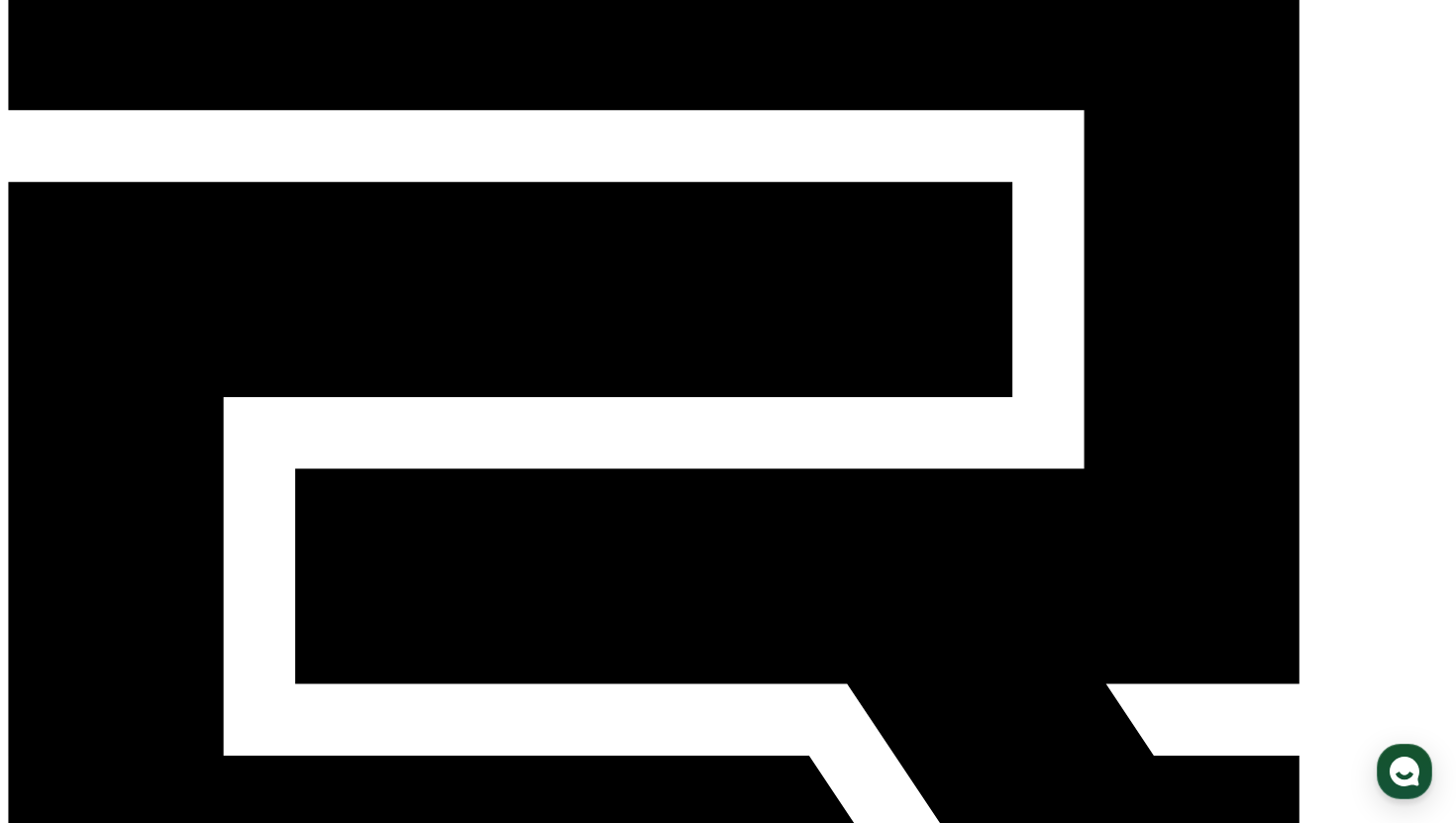 scroll, scrollTop: 114, scrollLeft: 0, axis: vertical 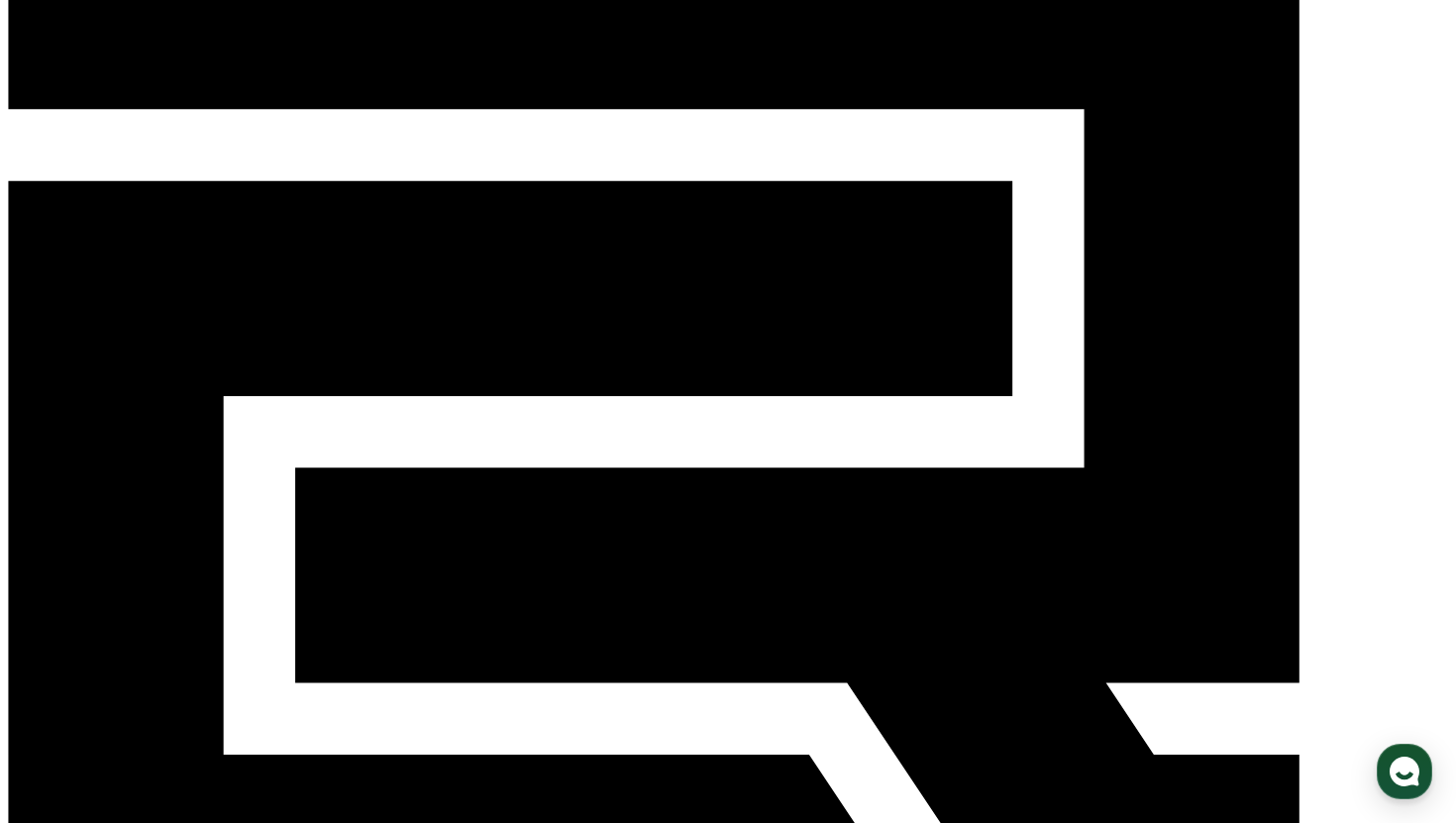 click at bounding box center [78, 1764] 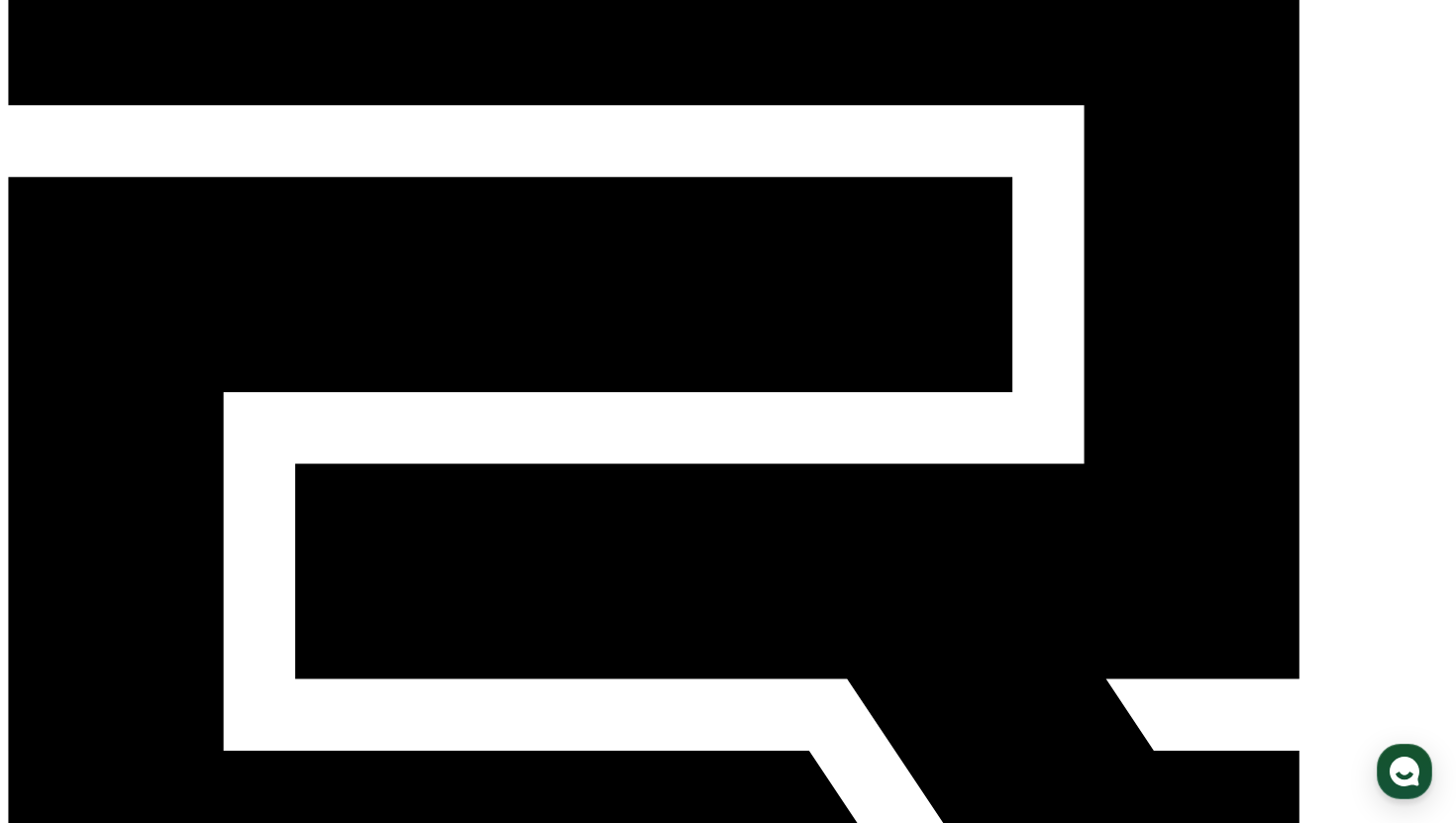 click on "すべて" at bounding box center [83, 1817] 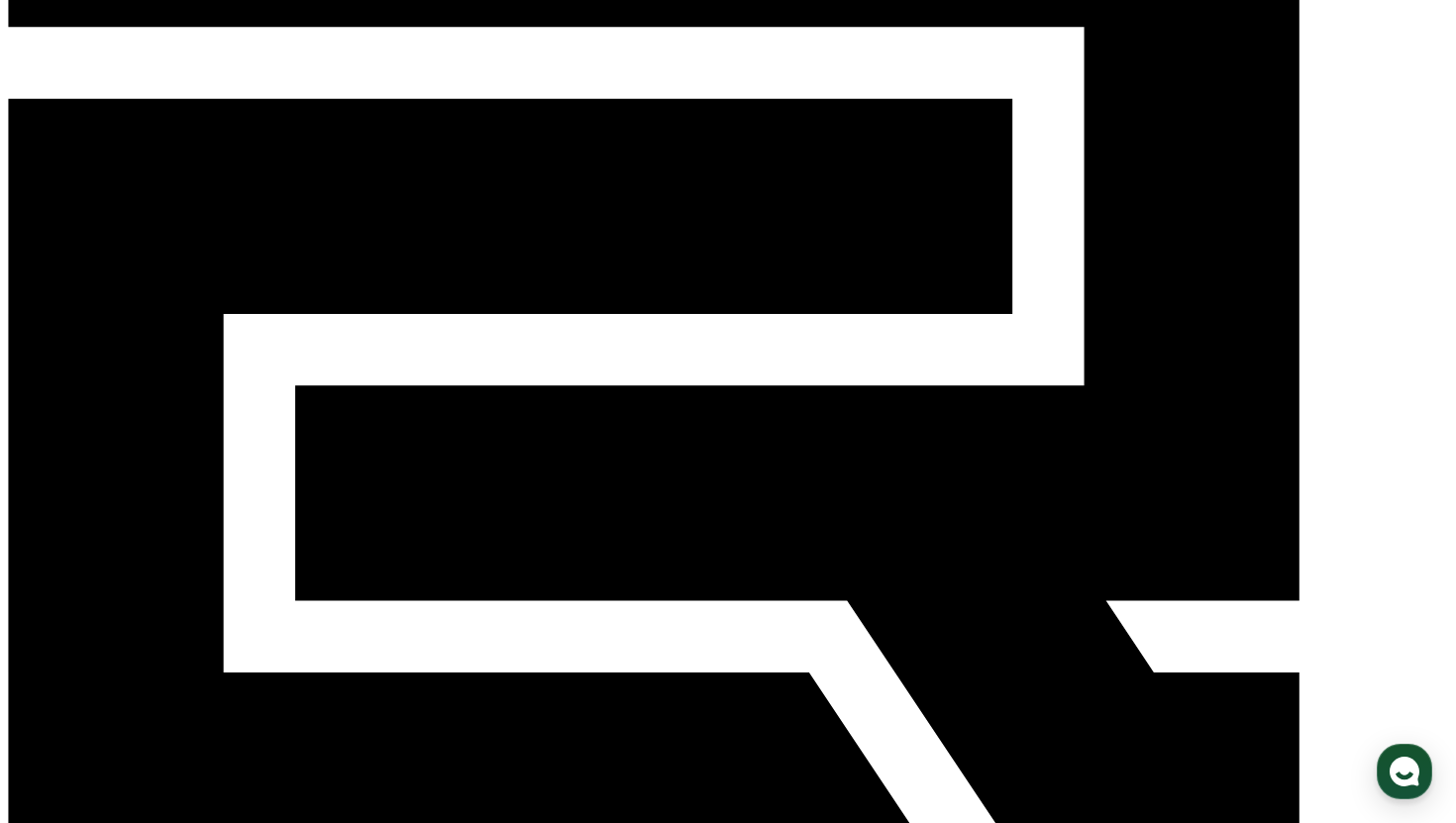 scroll, scrollTop: 195, scrollLeft: 0, axis: vertical 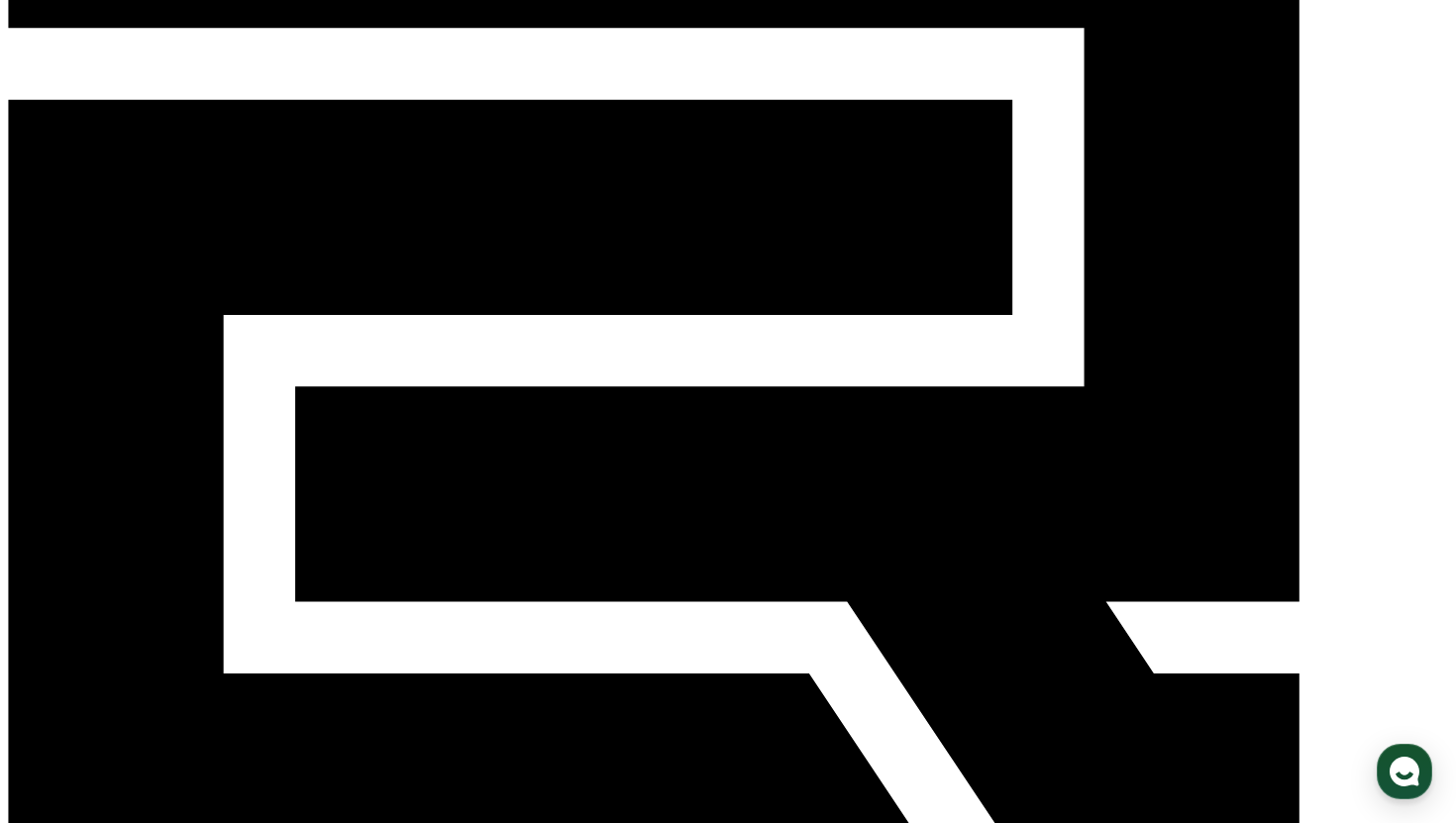 click on "検証" at bounding box center [173, 1682] 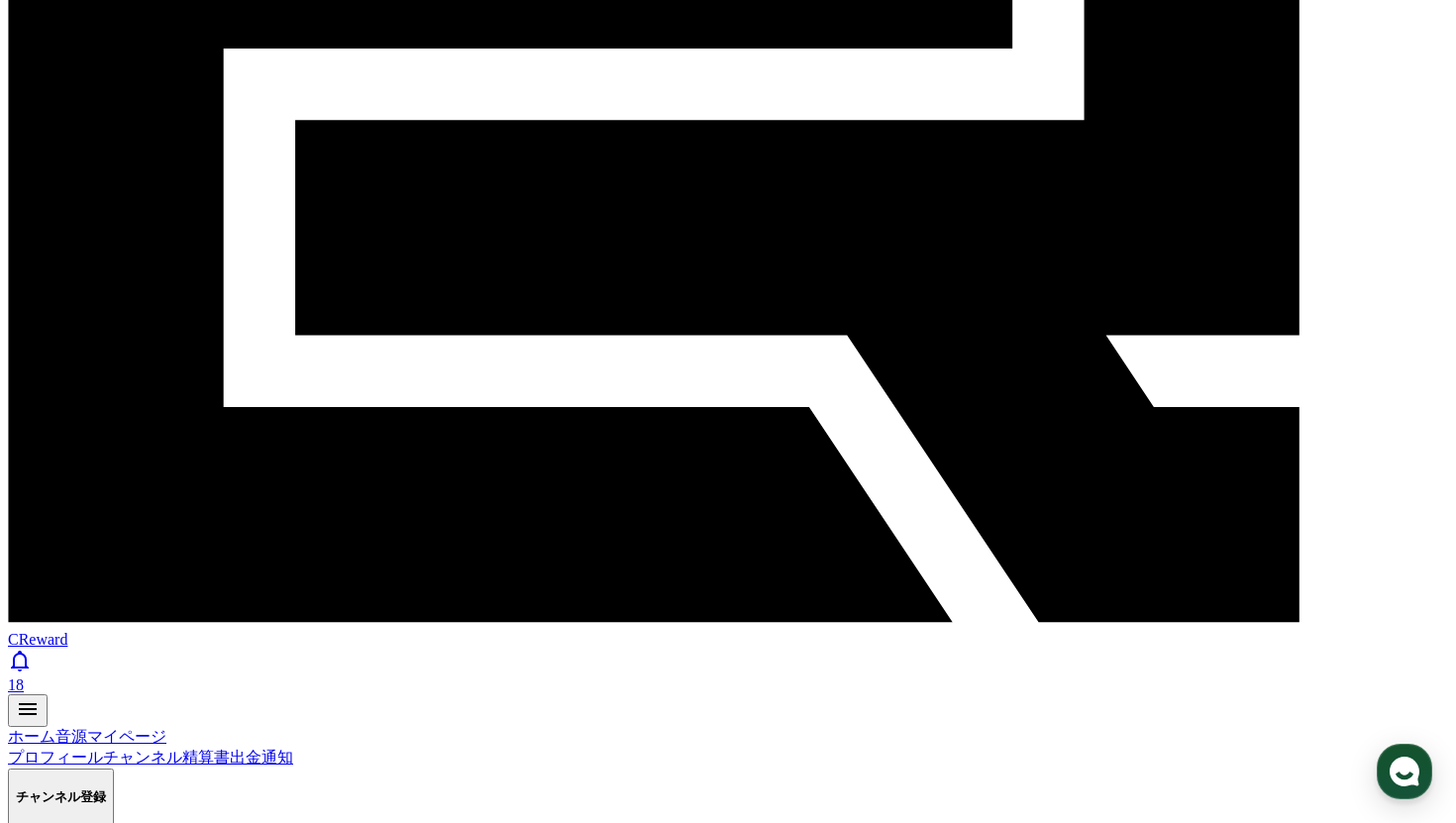 scroll, scrollTop: 492, scrollLeft: 0, axis: vertical 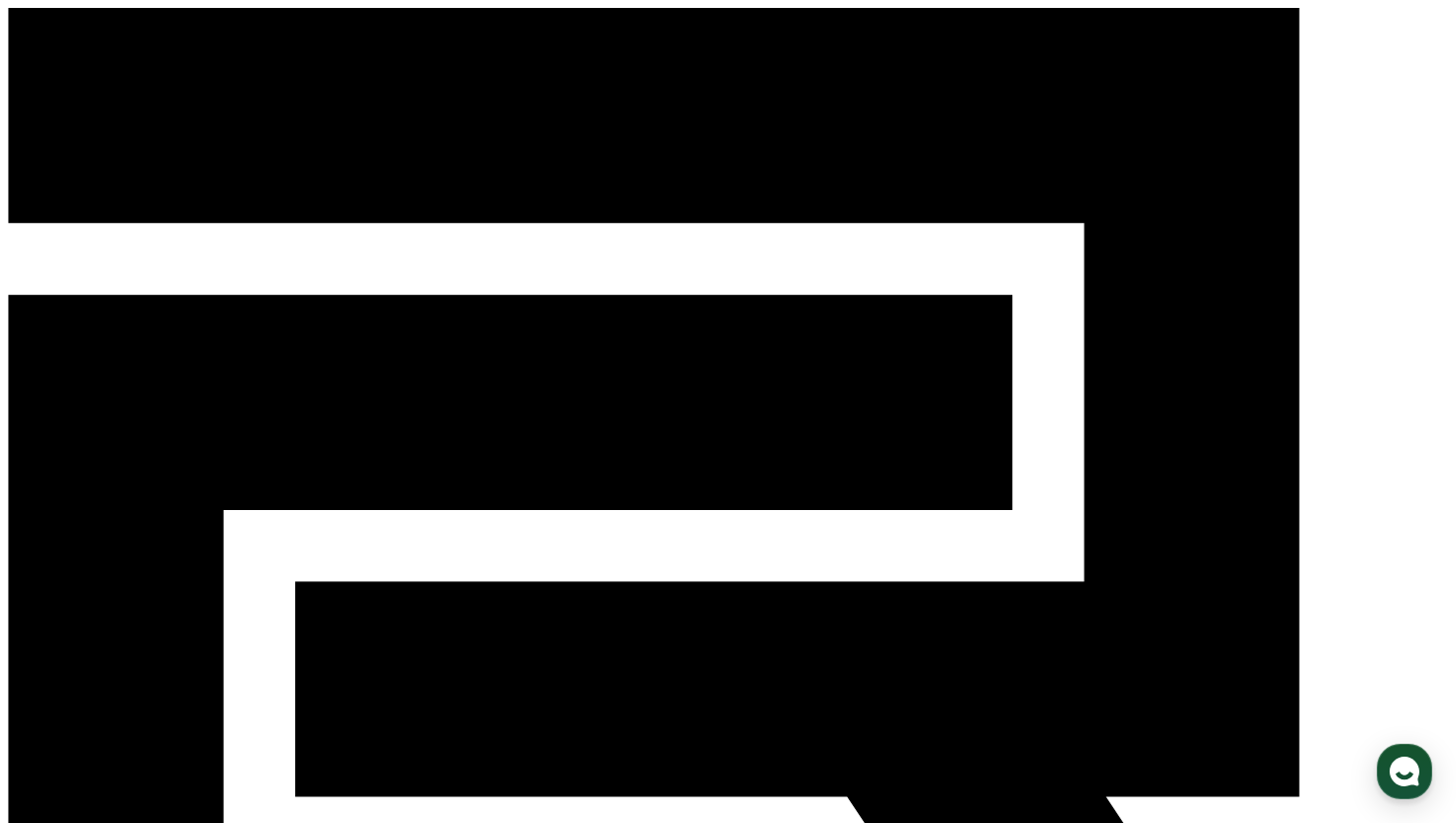 click 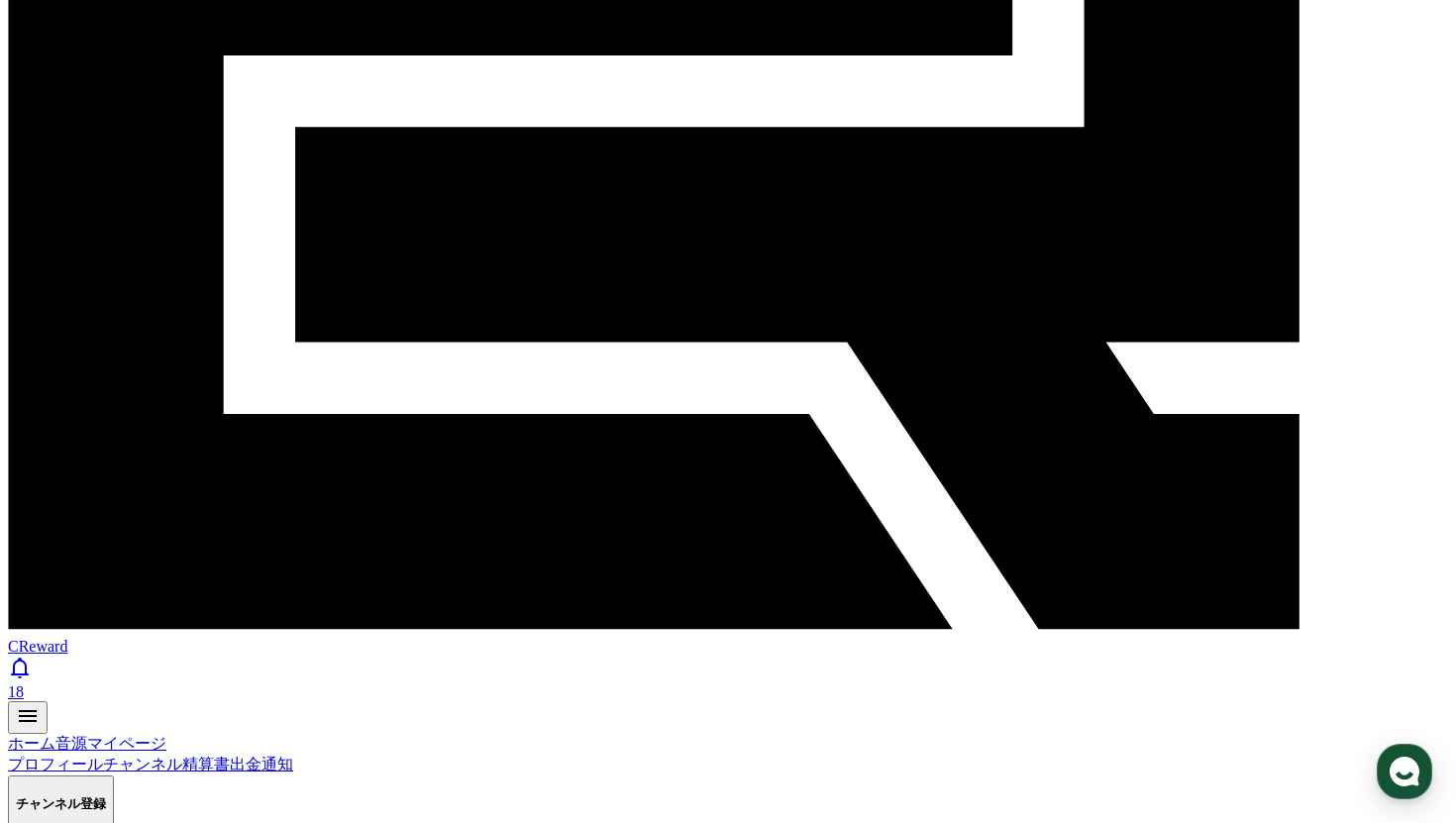 scroll, scrollTop: 492, scrollLeft: 0, axis: vertical 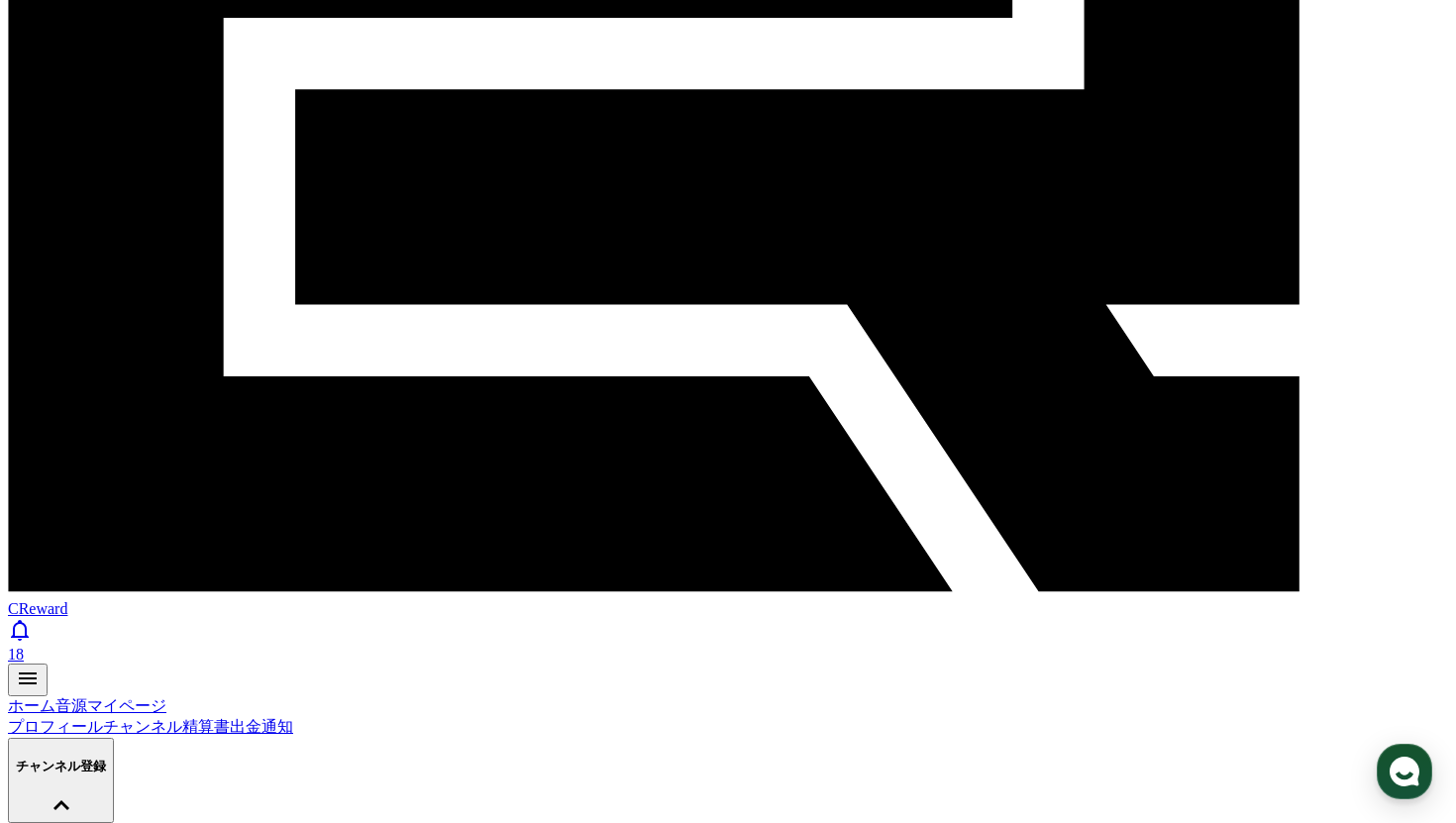 click at bounding box center (16, 1947) 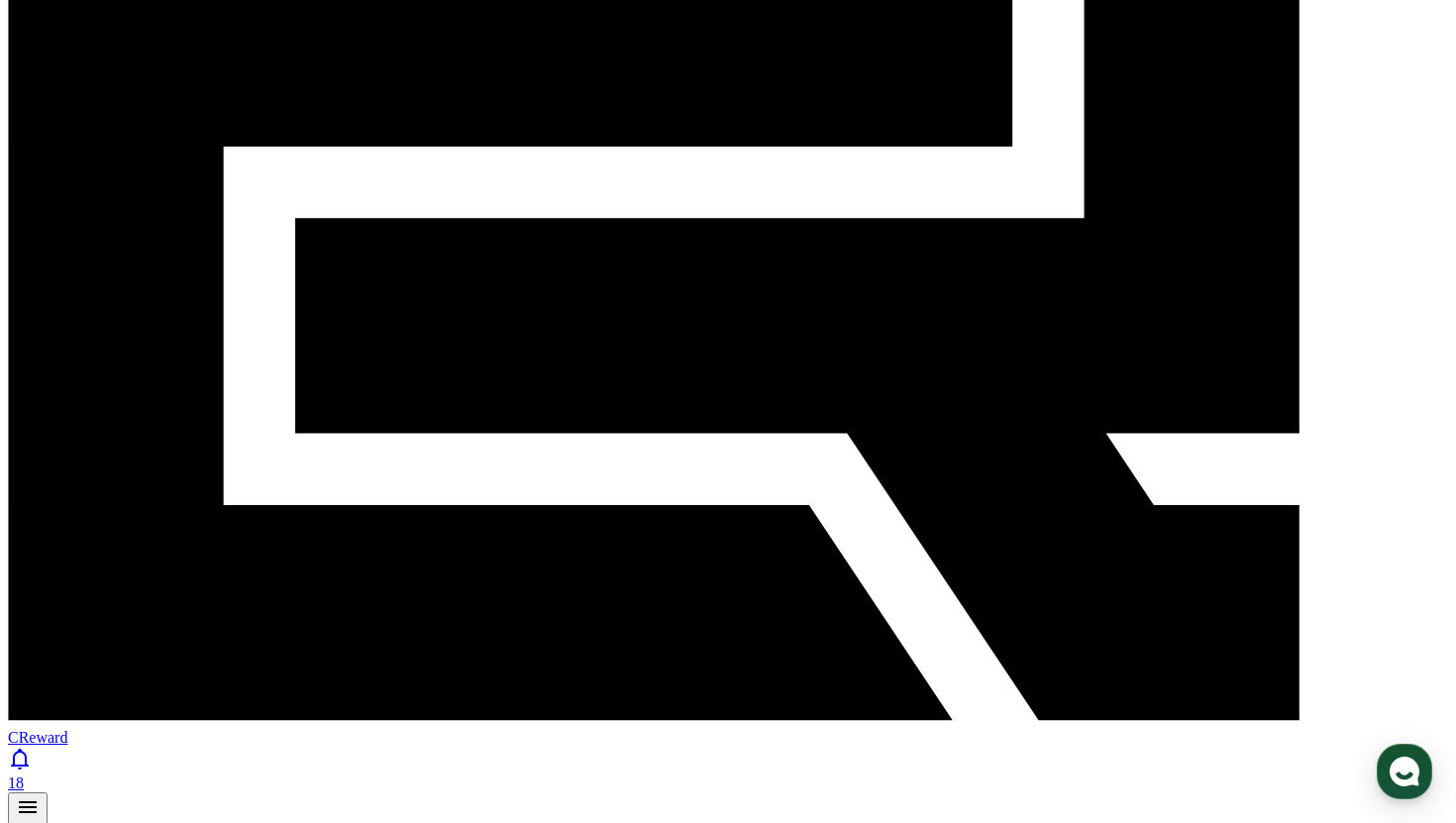 scroll, scrollTop: 309, scrollLeft: 0, axis: vertical 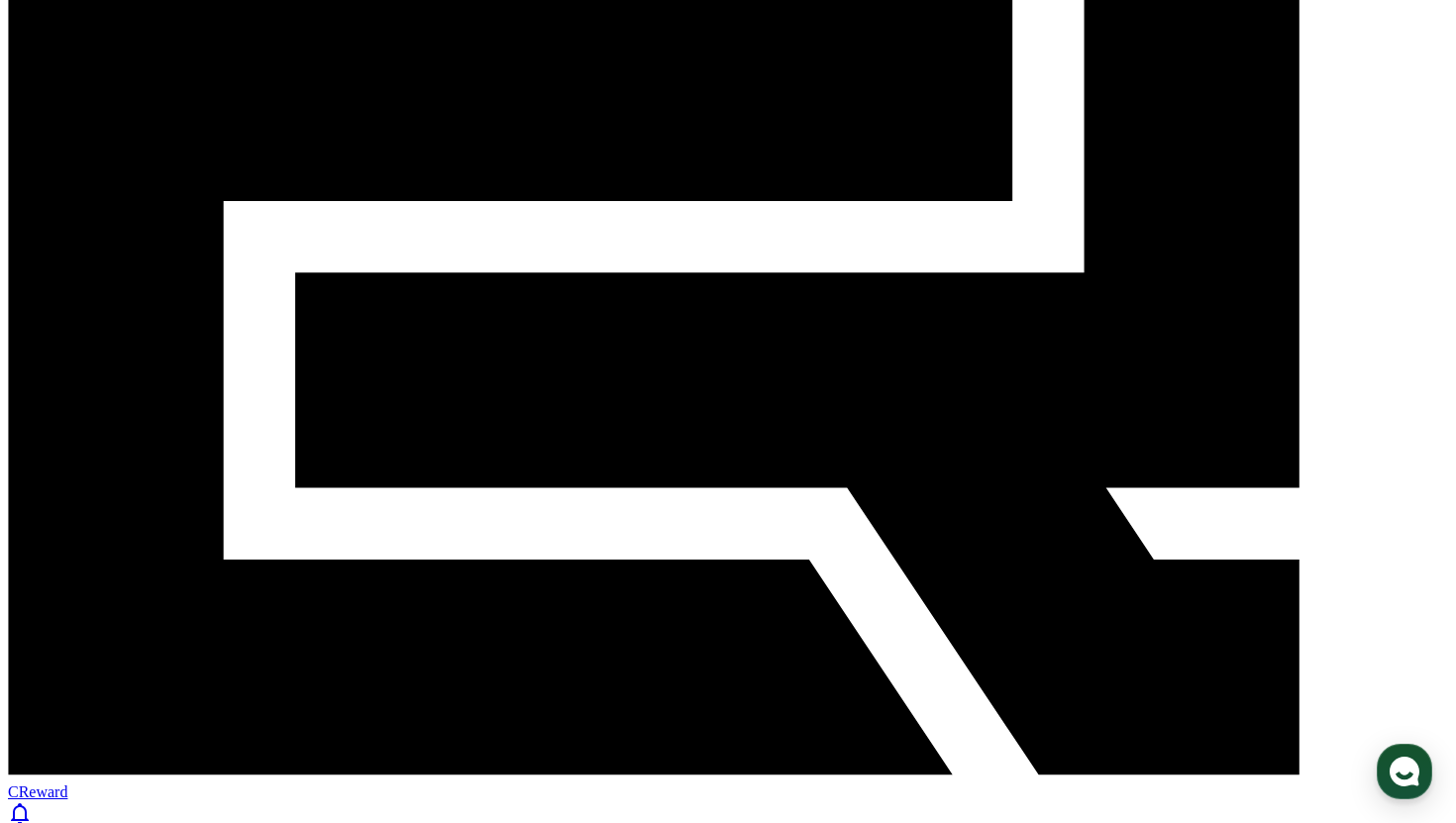 click on "**********" at bounding box center (728, 1569) 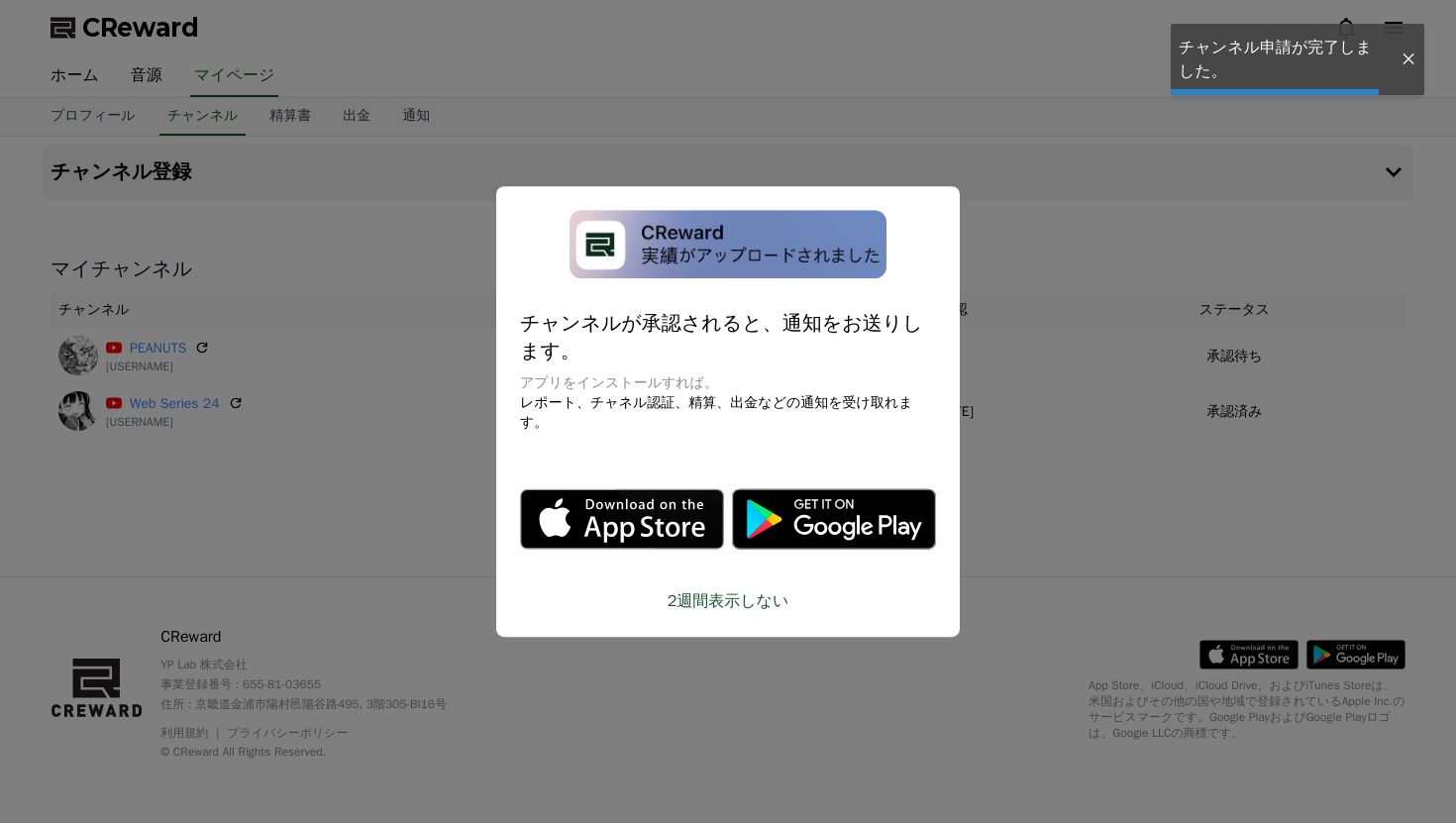 scroll, scrollTop: 0, scrollLeft: 0, axis: both 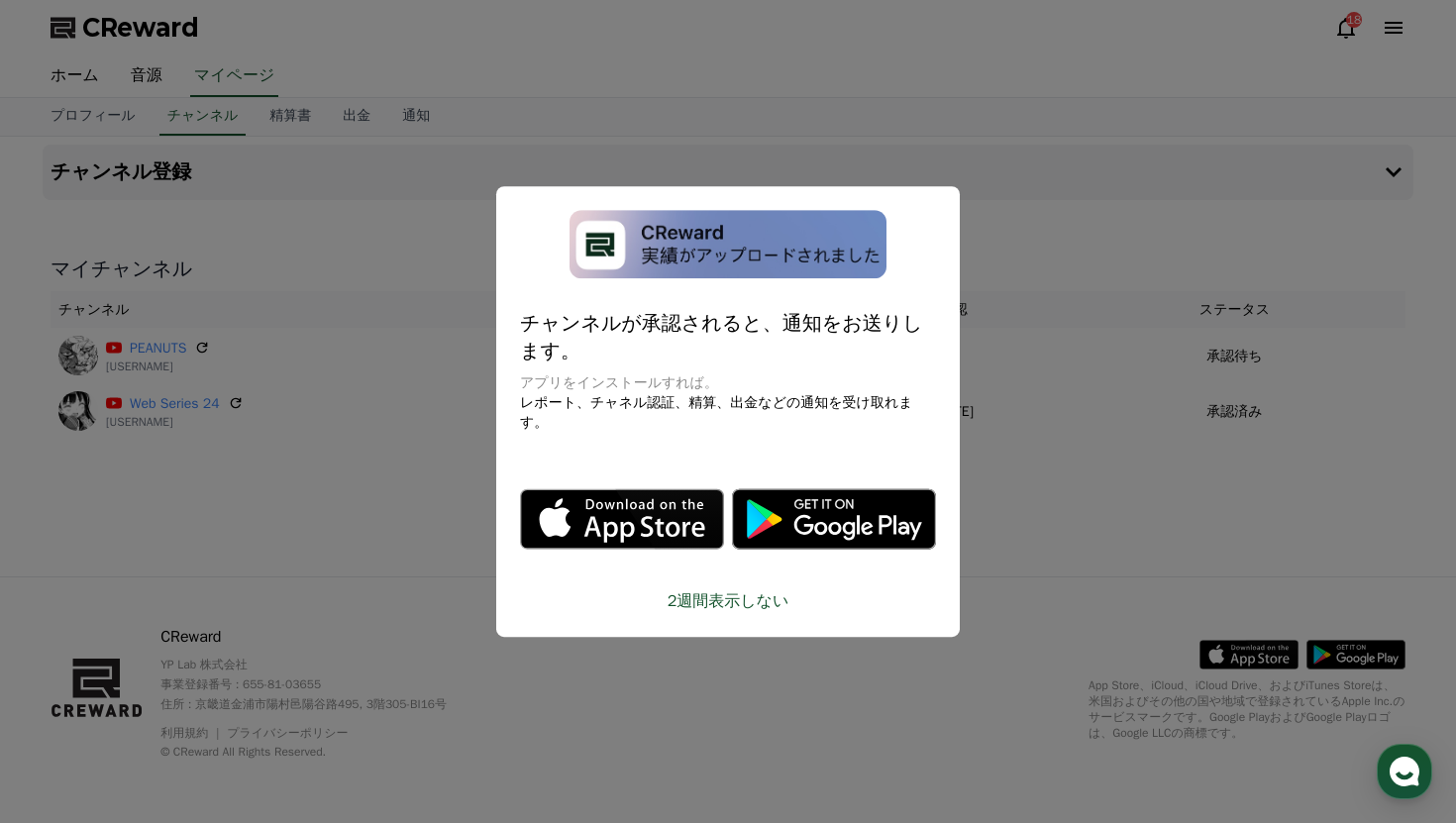 click at bounding box center [728, 411] 